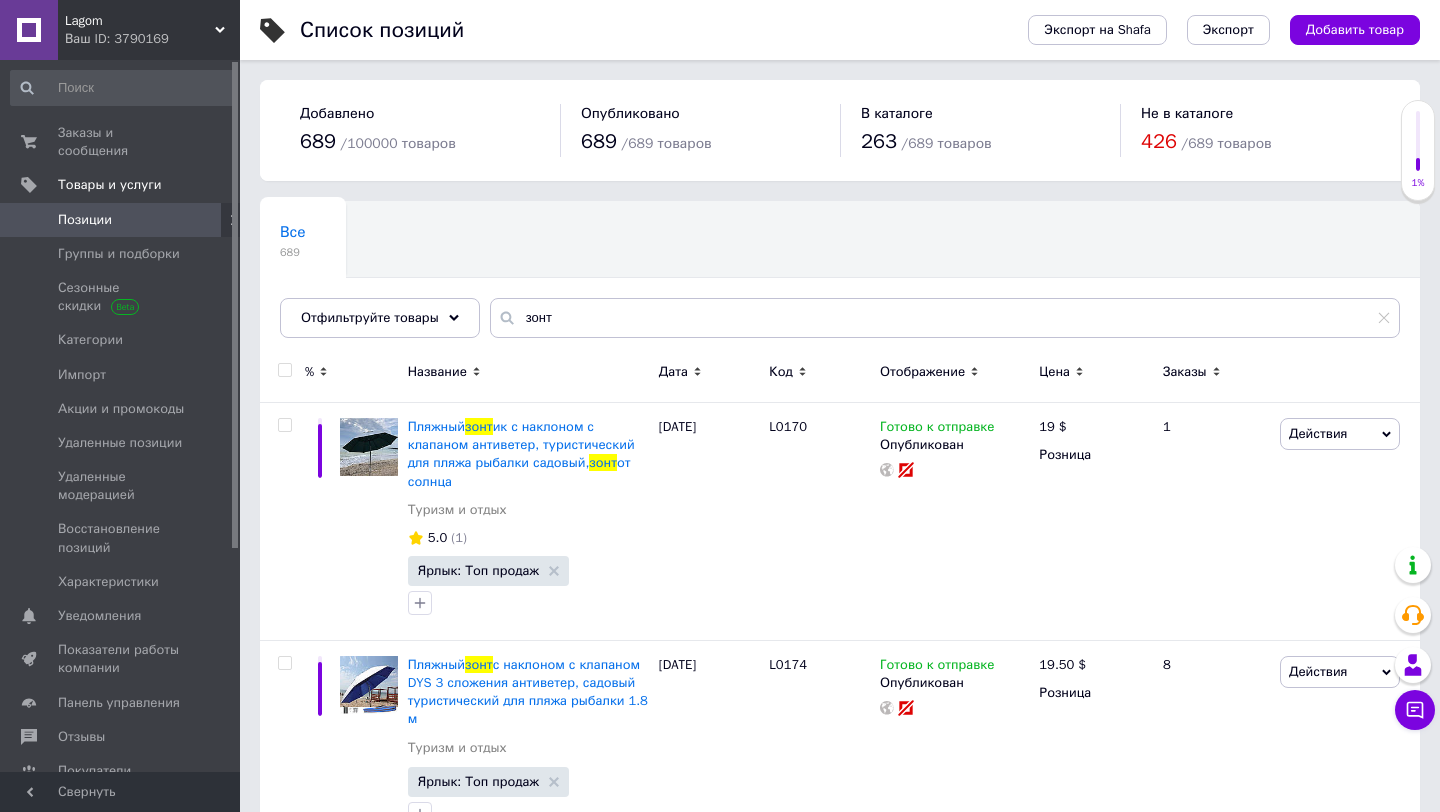 scroll, scrollTop: 0, scrollLeft: 0, axis: both 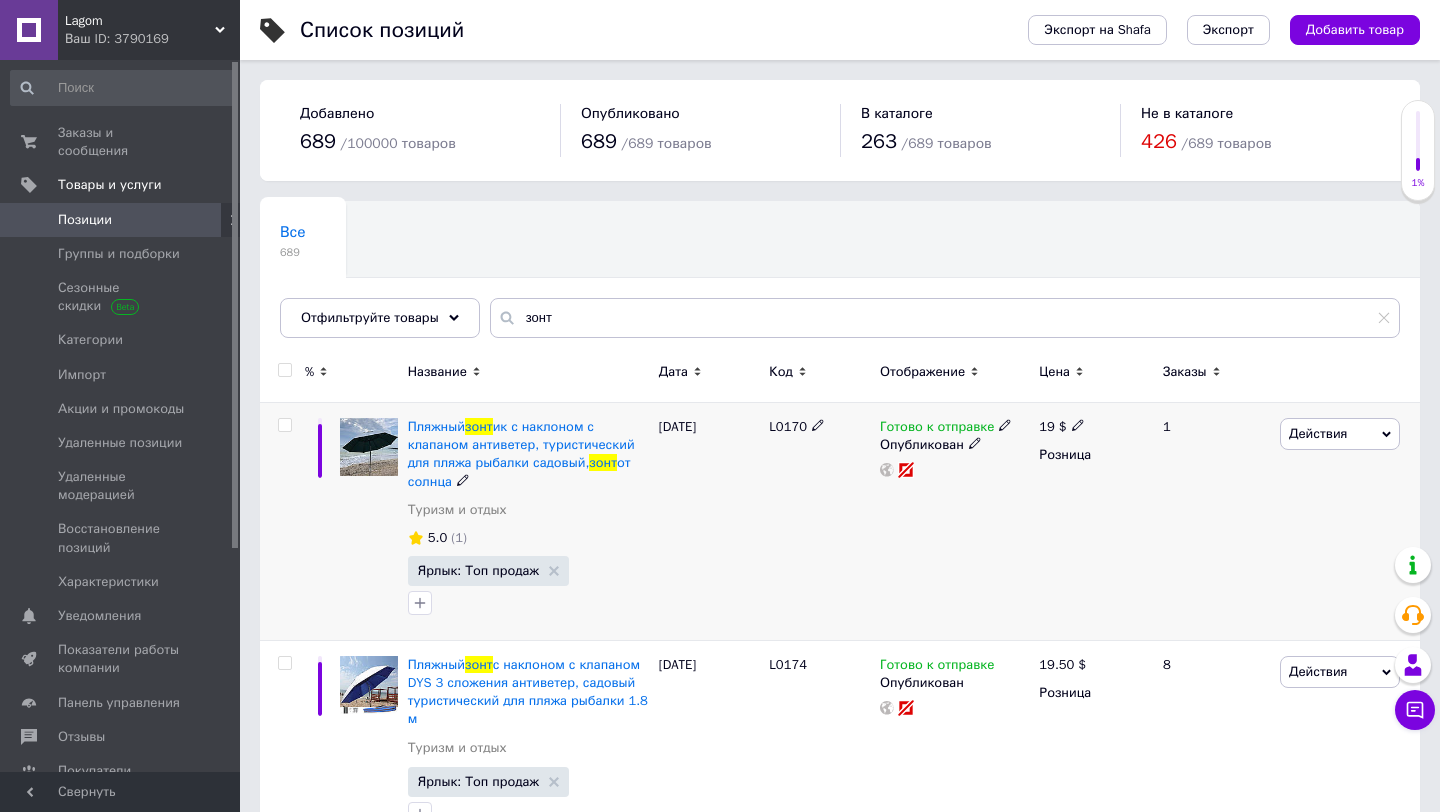 click 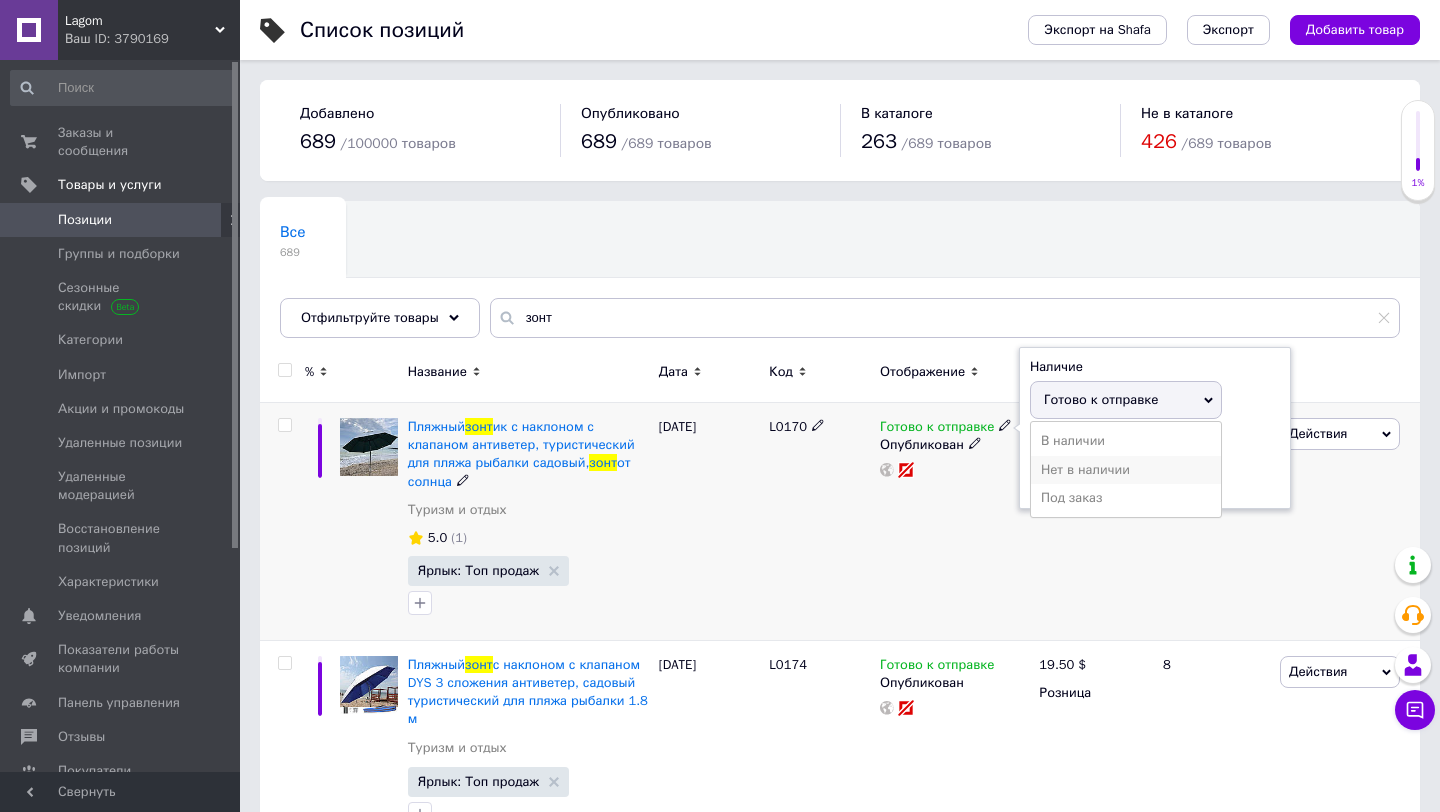 click on "Нет в наличии" at bounding box center (1126, 470) 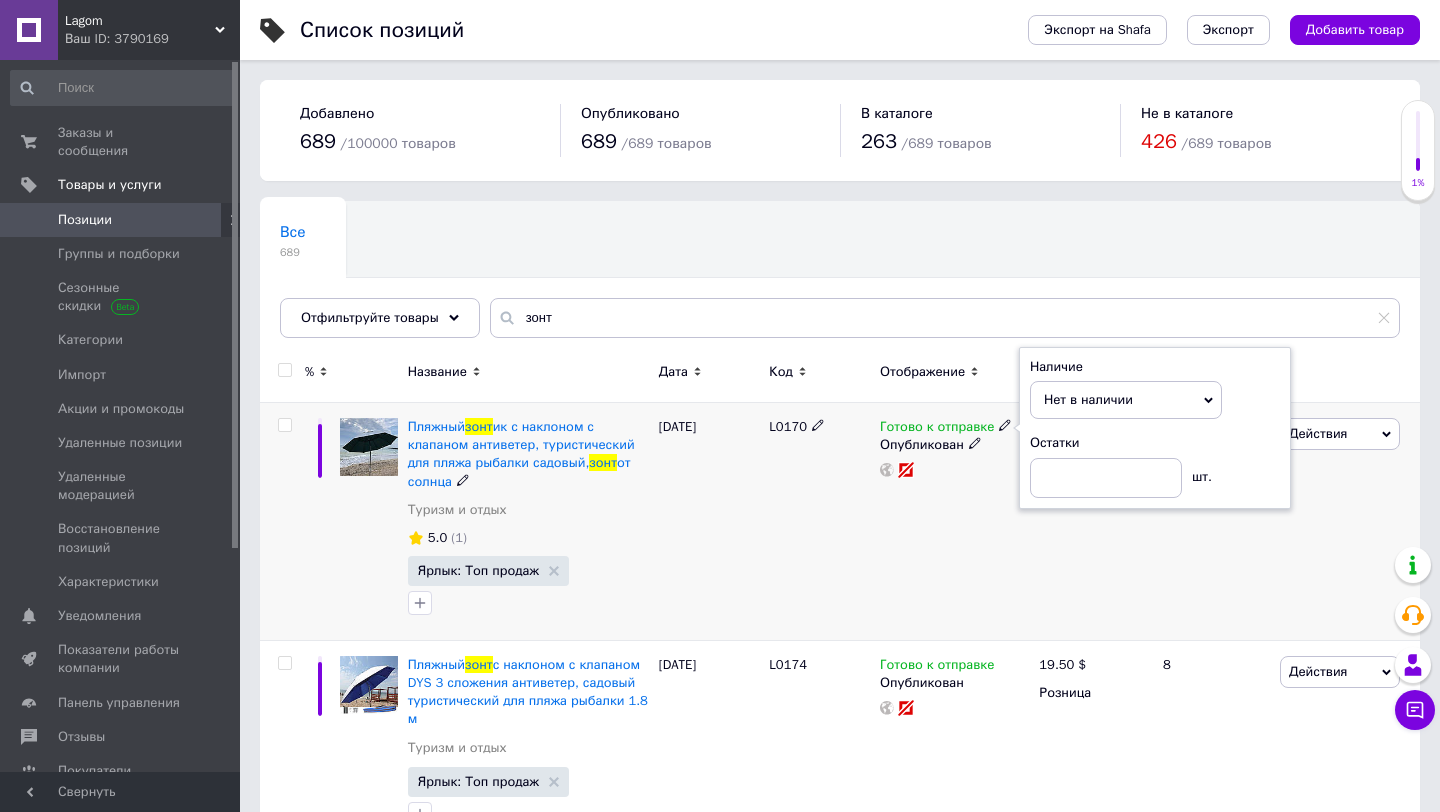 click on "Готово к отправке Наличие Нет в наличии В наличии Под заказ Готово к отправке Остатки шт. Опубликован" at bounding box center (954, 522) 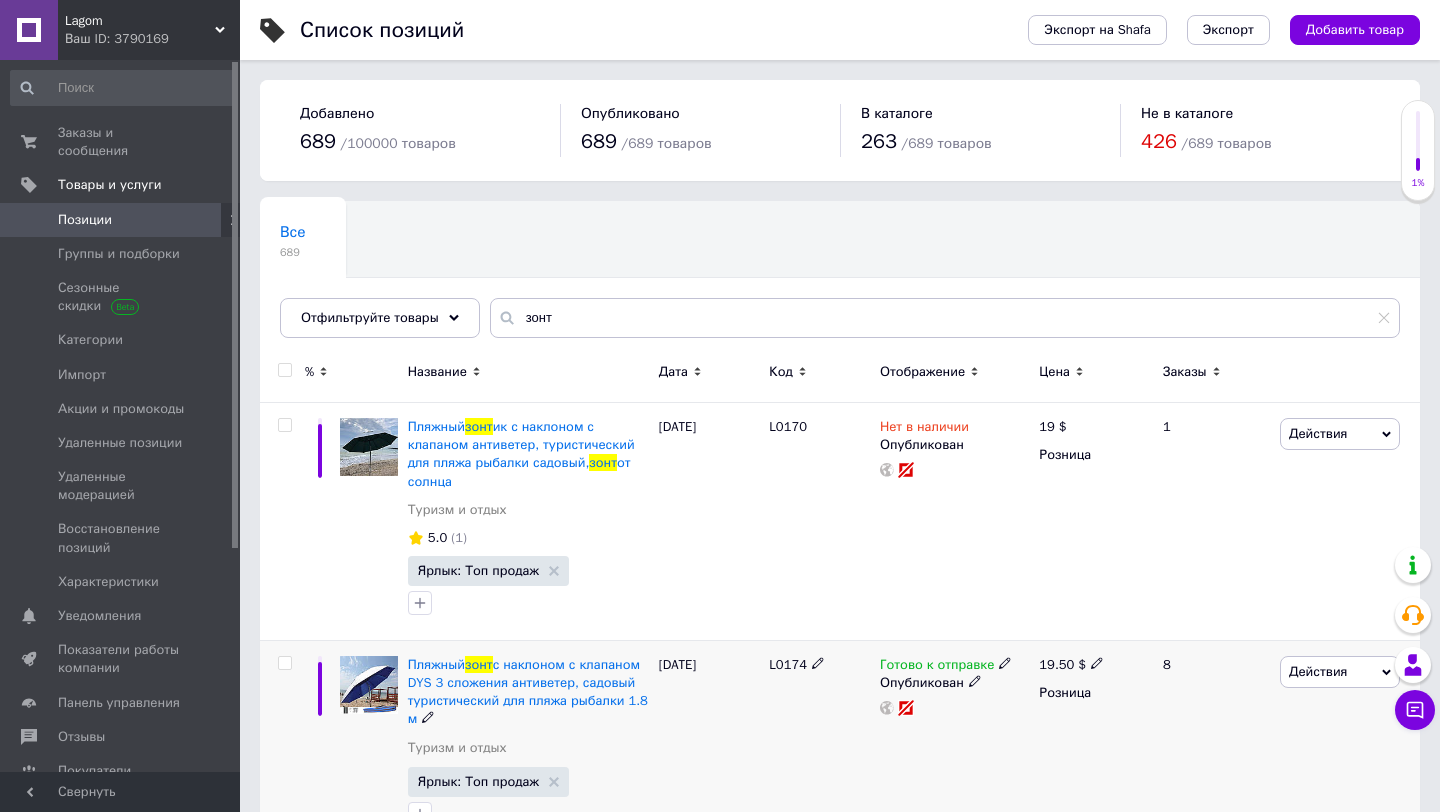 click 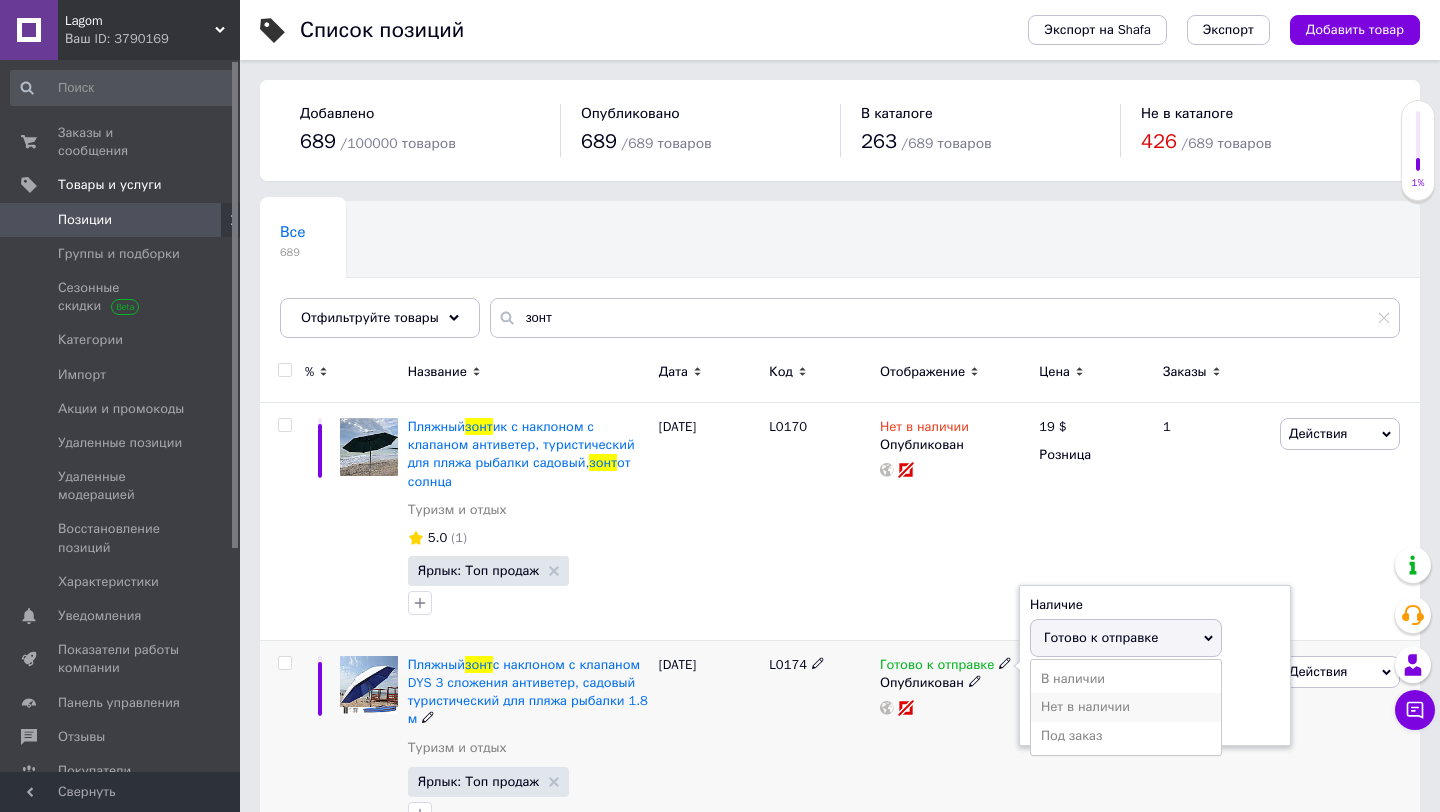 click on "Нет в наличии" at bounding box center [1126, 707] 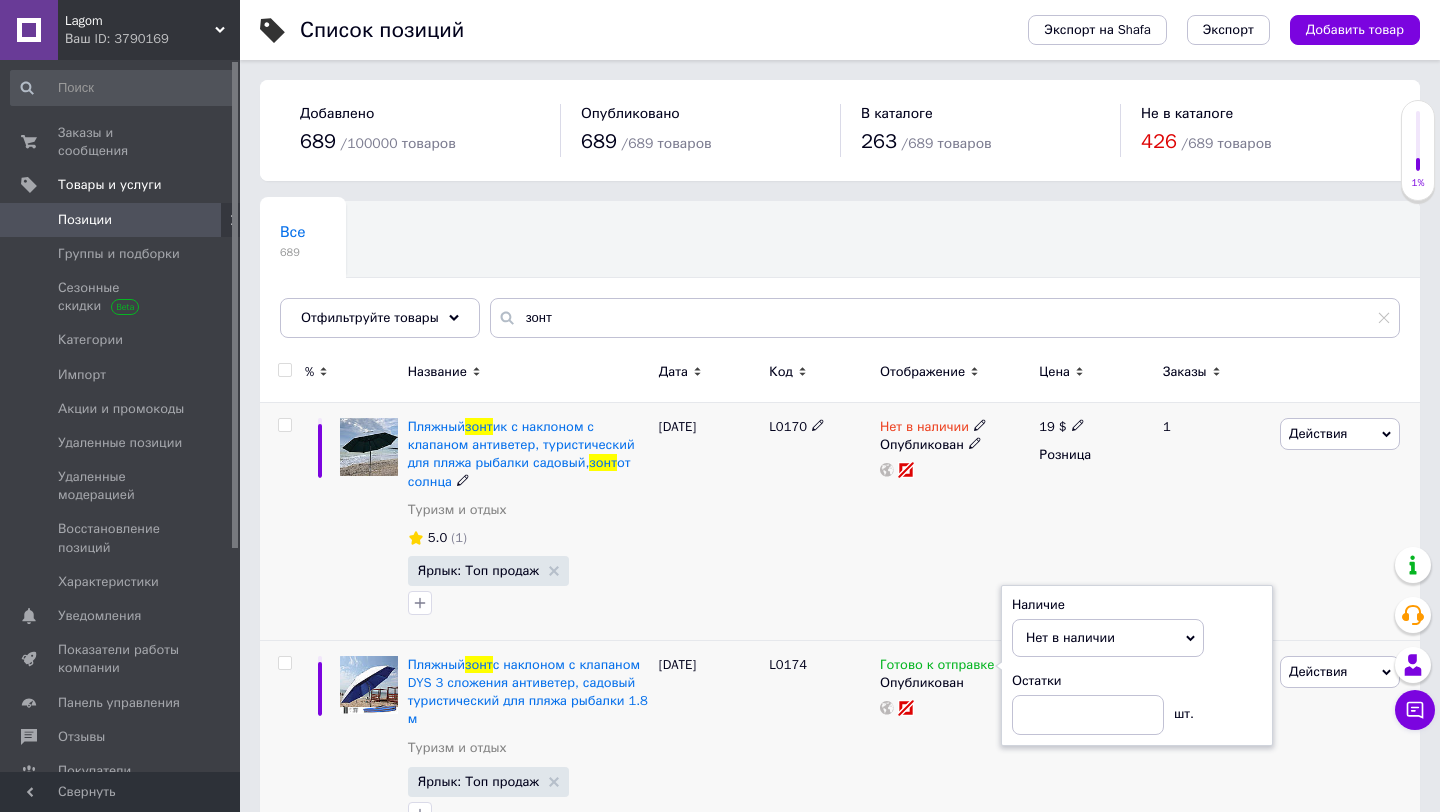 click on "L0170" at bounding box center [819, 522] 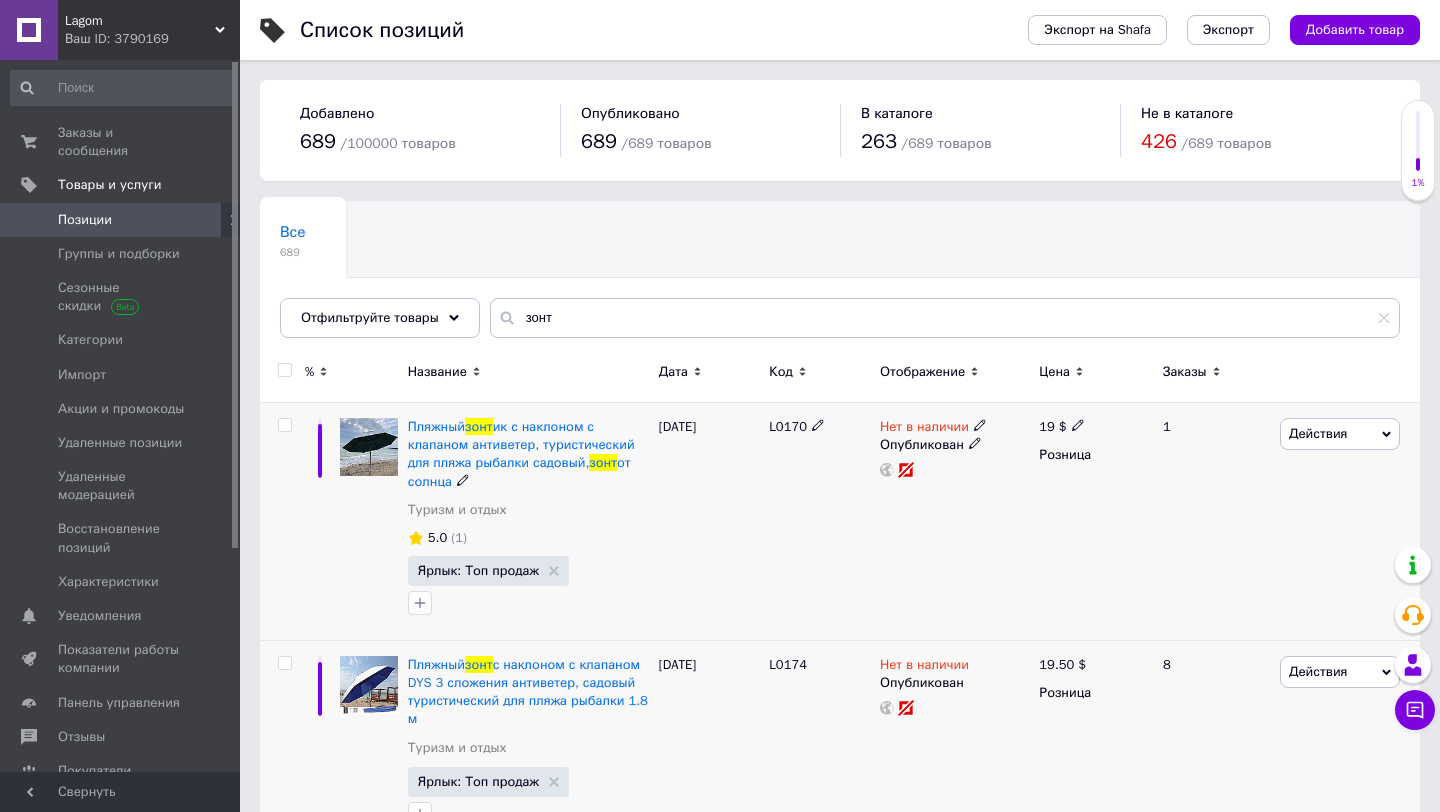 scroll, scrollTop: 59, scrollLeft: 0, axis: vertical 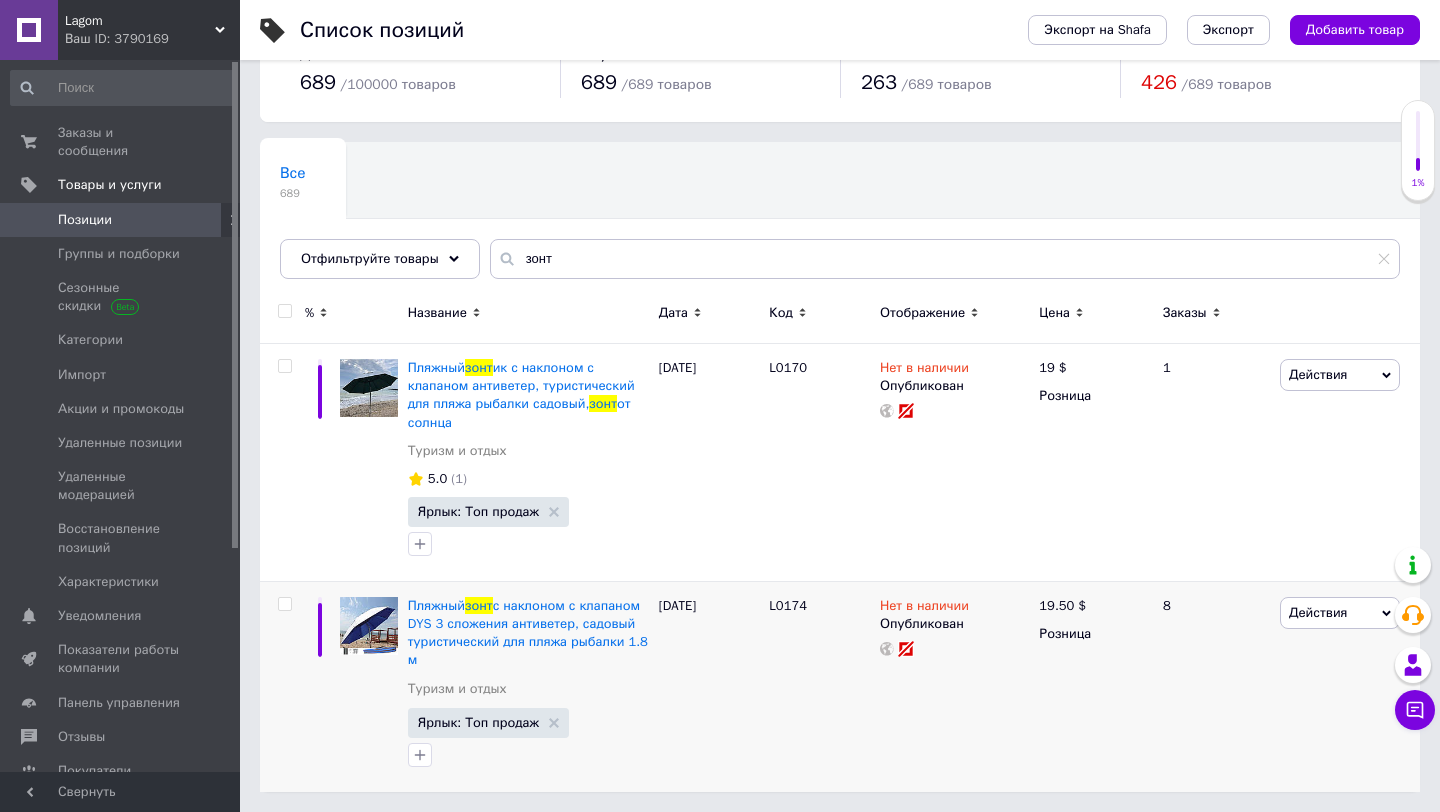 click on "Ваш ID: 3790169" at bounding box center [152, 39] 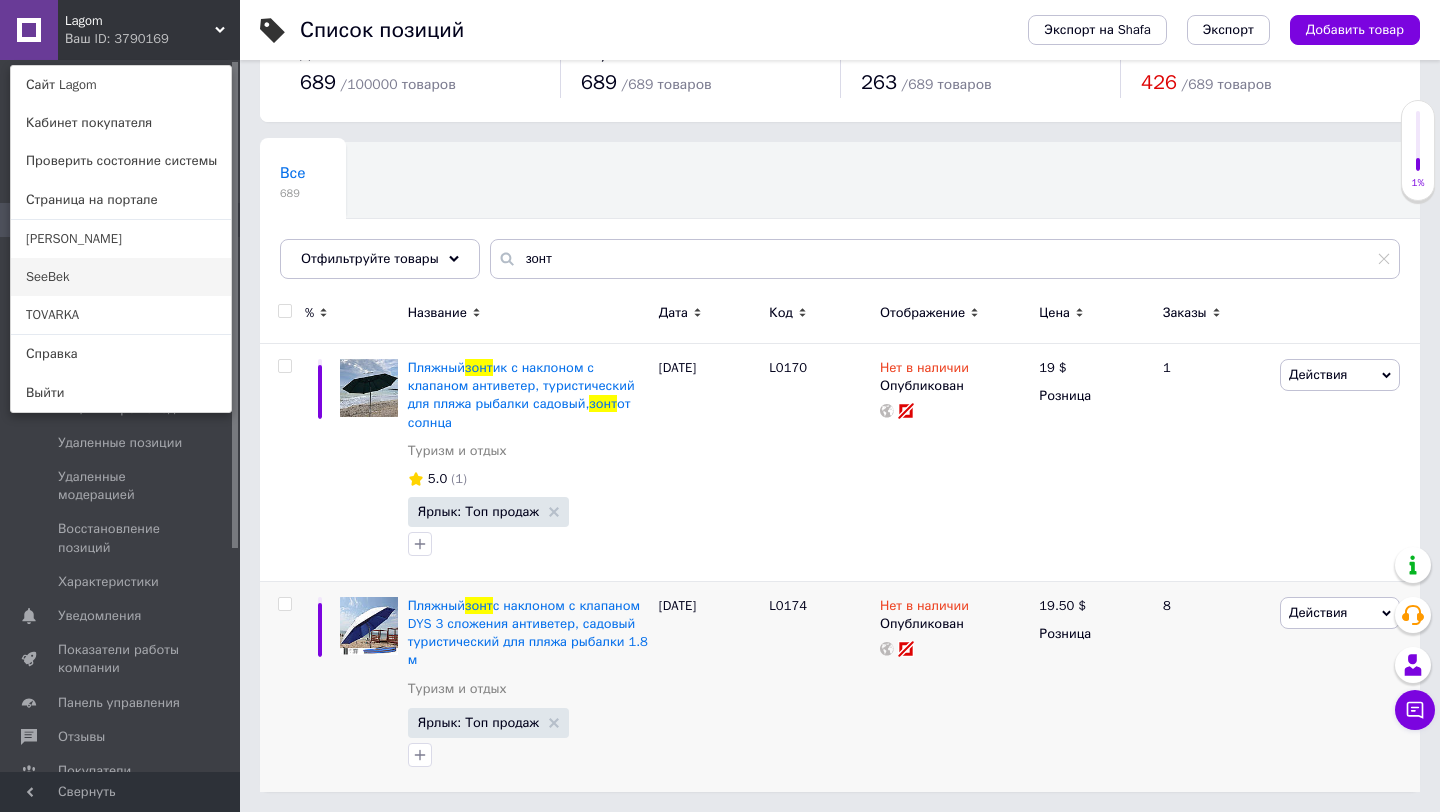 click on "SeeBek" at bounding box center (121, 277) 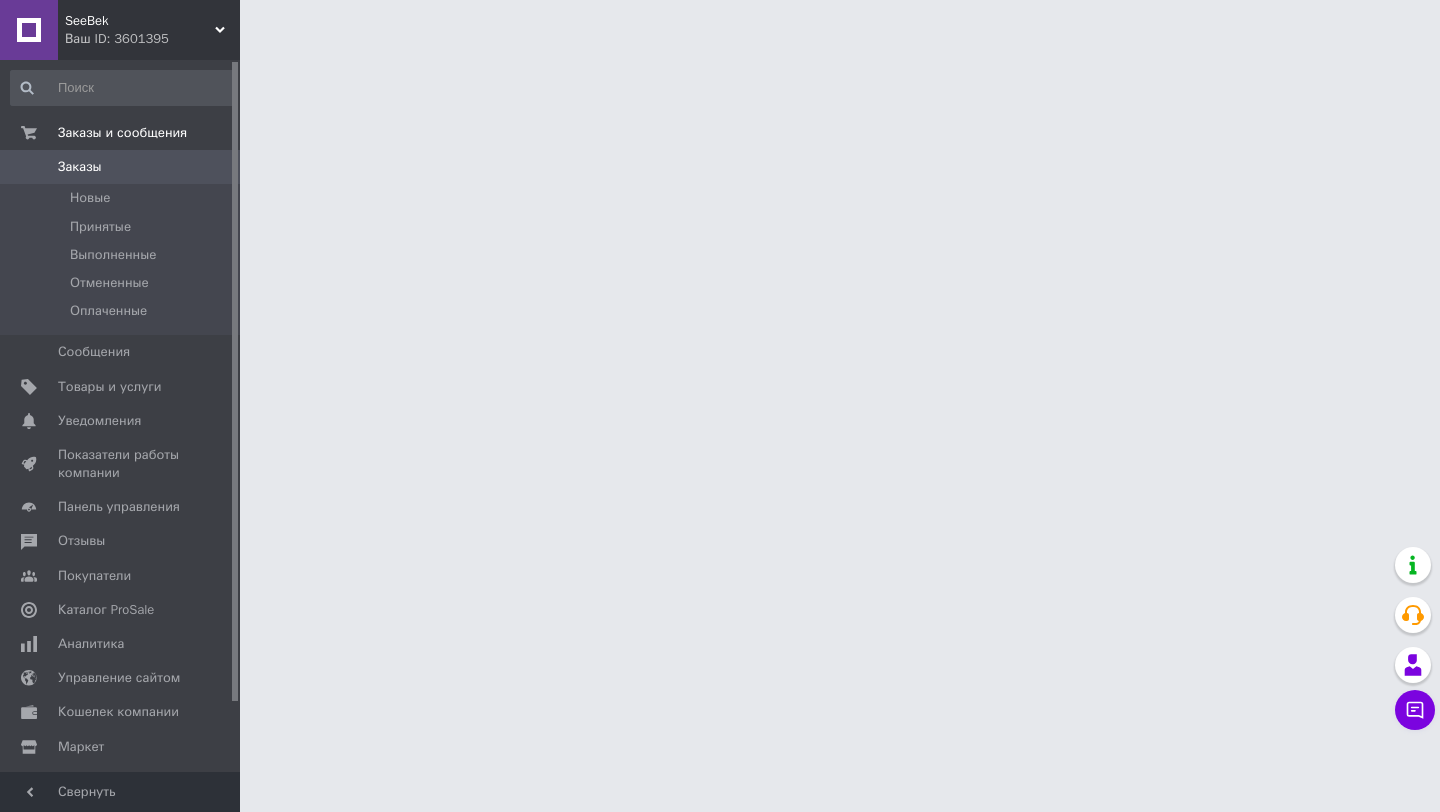 scroll, scrollTop: 0, scrollLeft: 0, axis: both 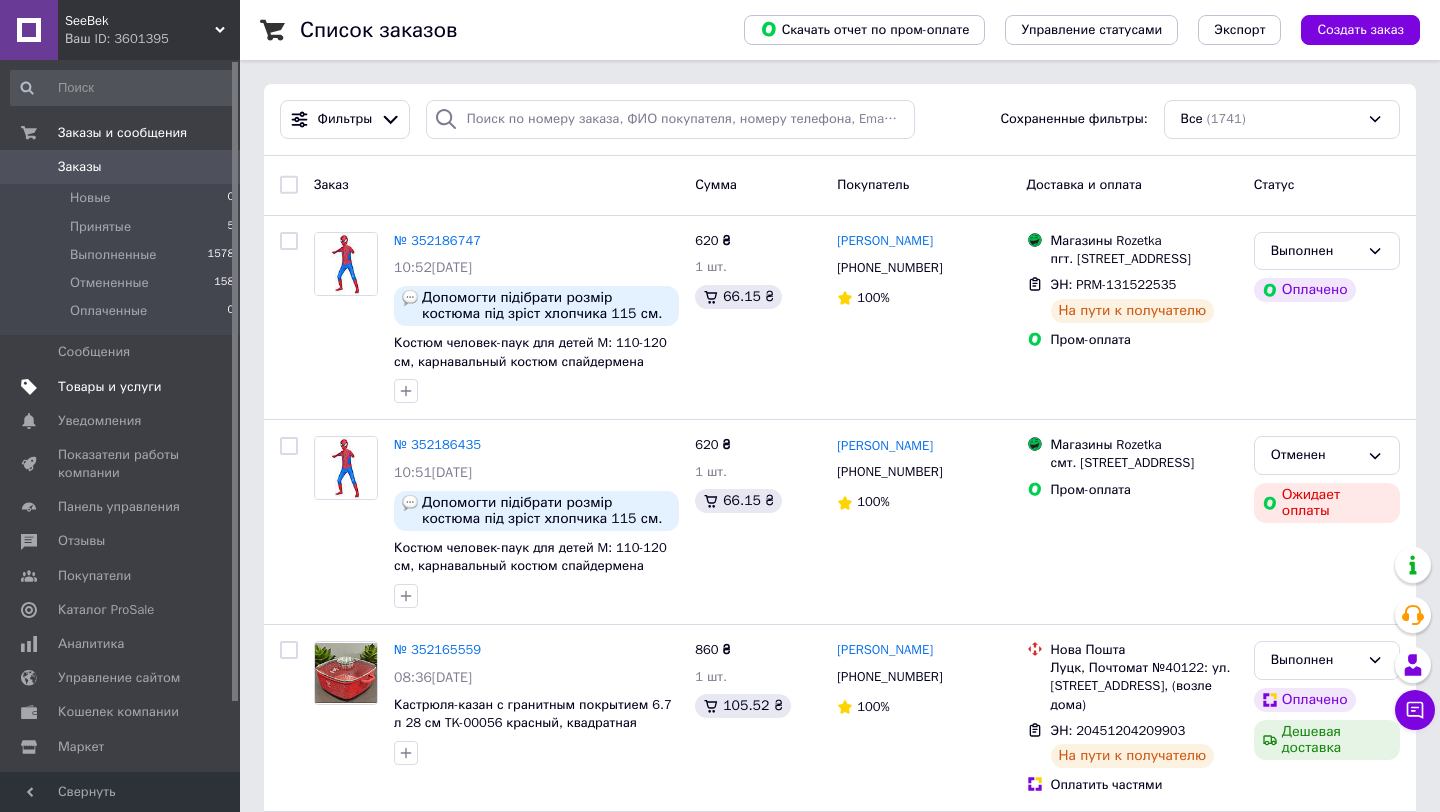click on "Товары и услуги" at bounding box center (123, 387) 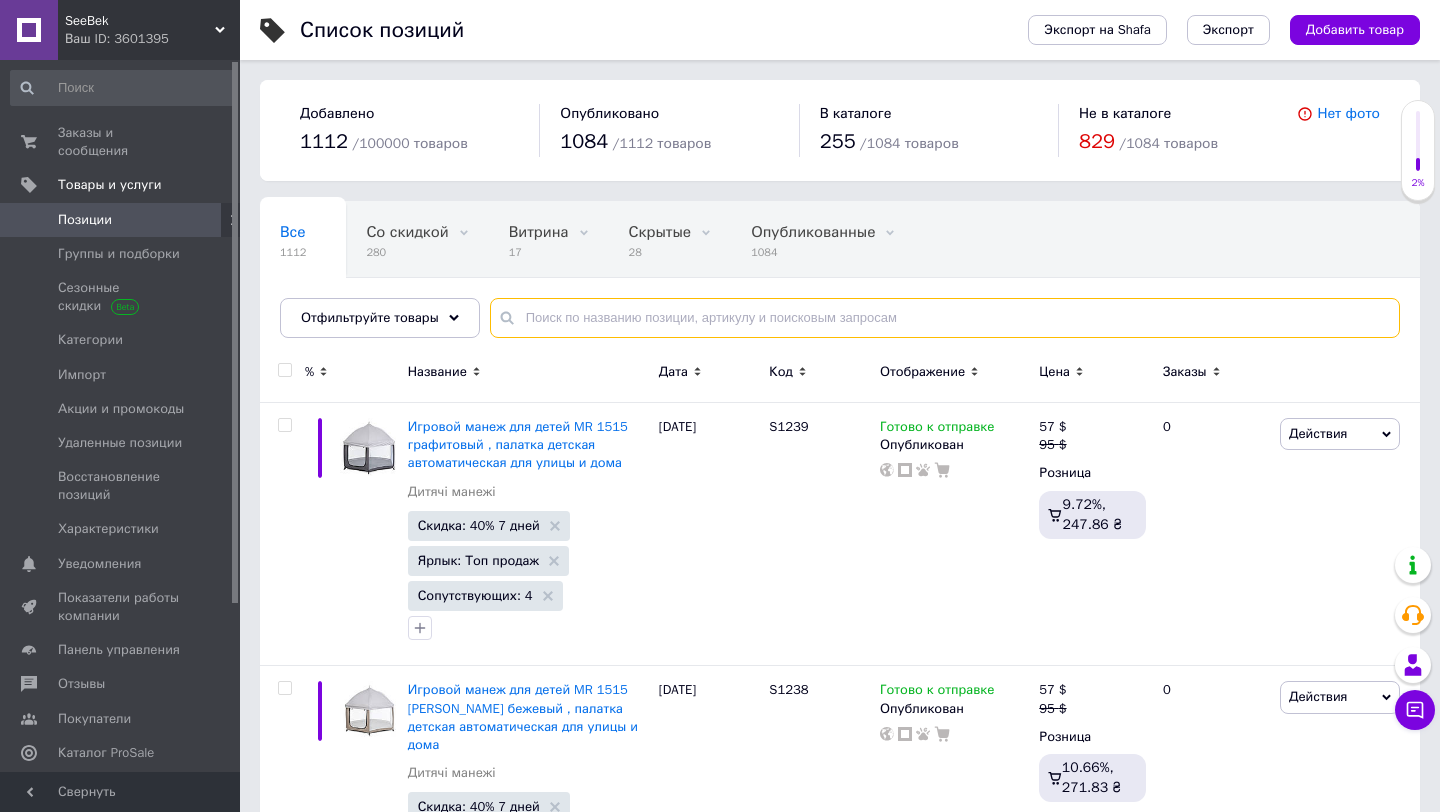 click at bounding box center (945, 318) 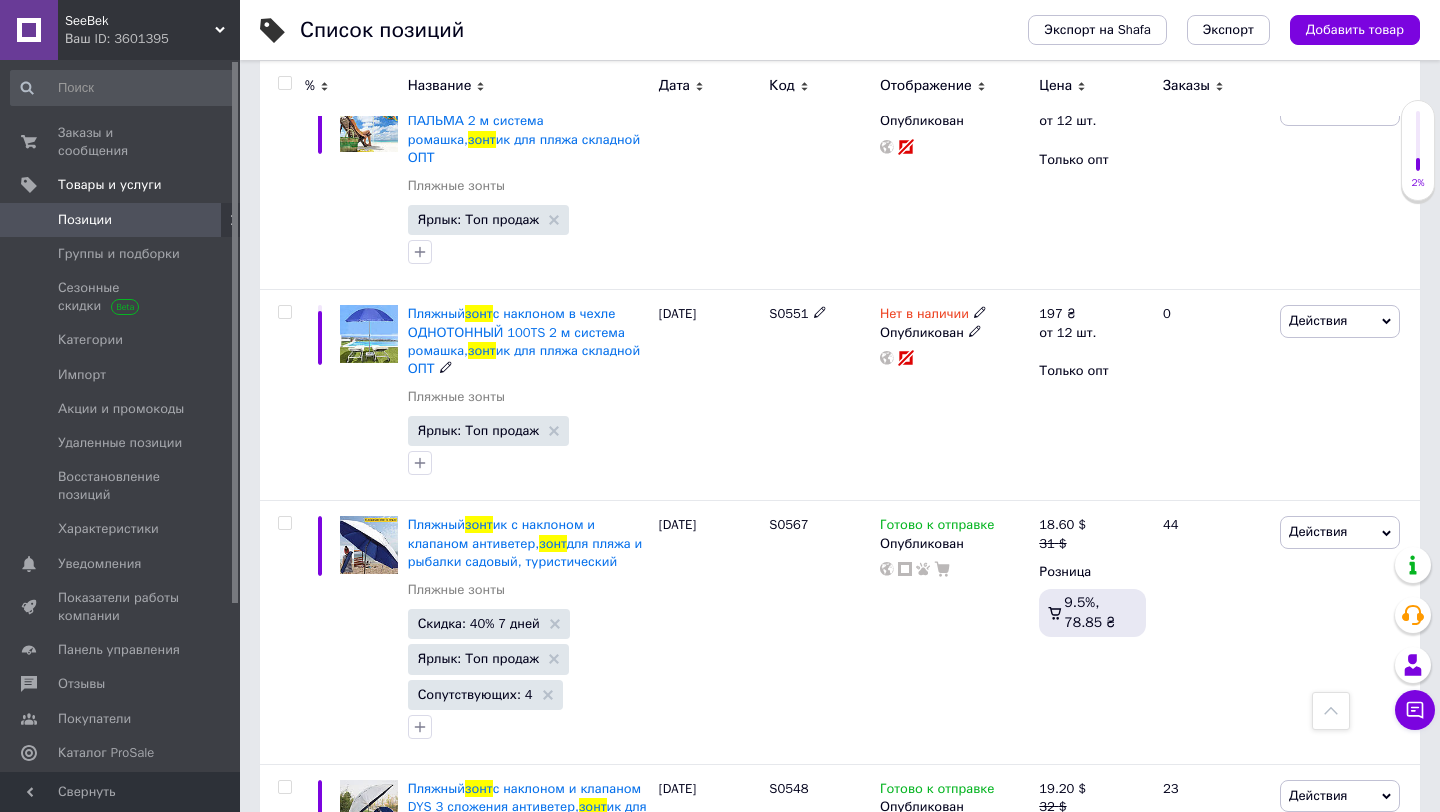 scroll, scrollTop: 536, scrollLeft: 0, axis: vertical 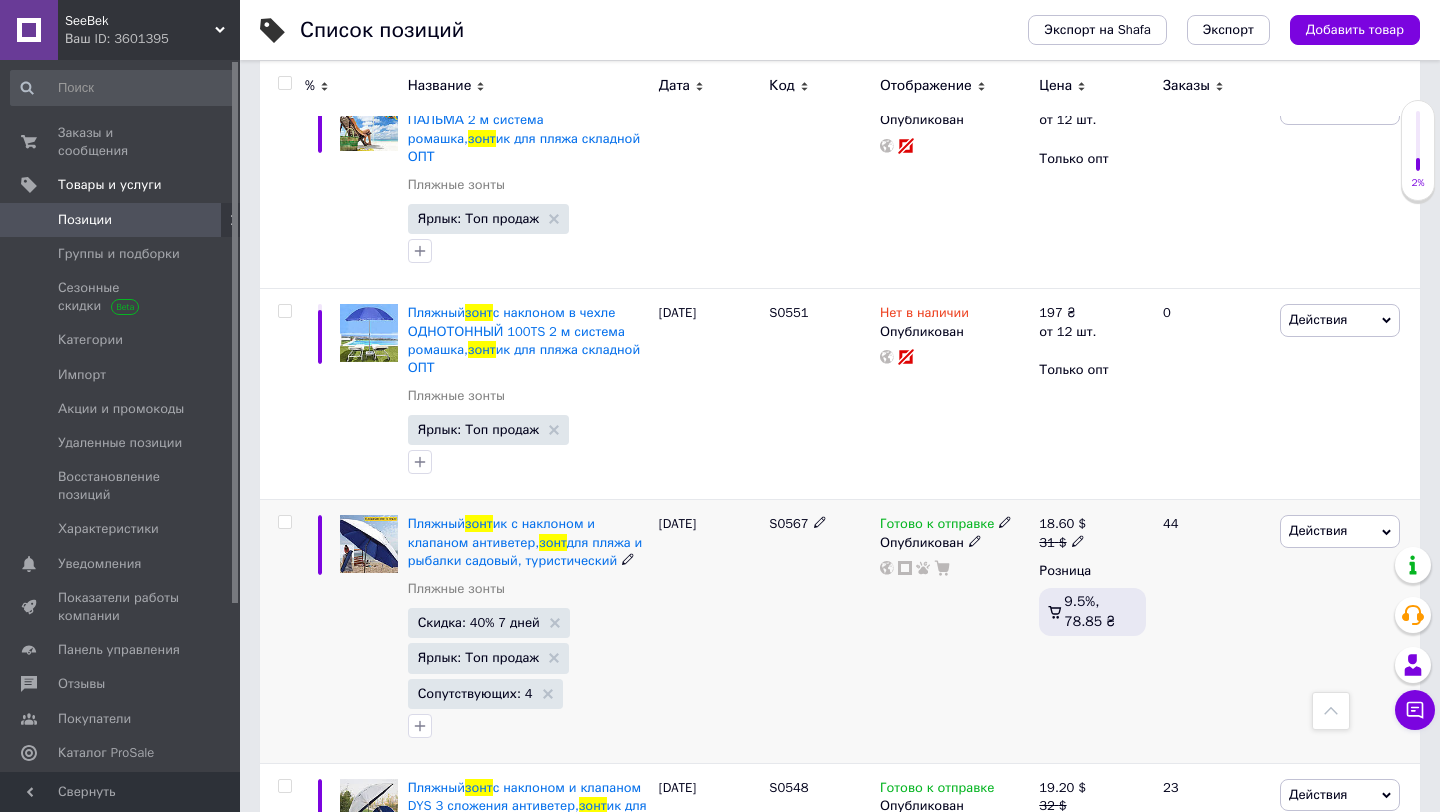 type on "зонт" 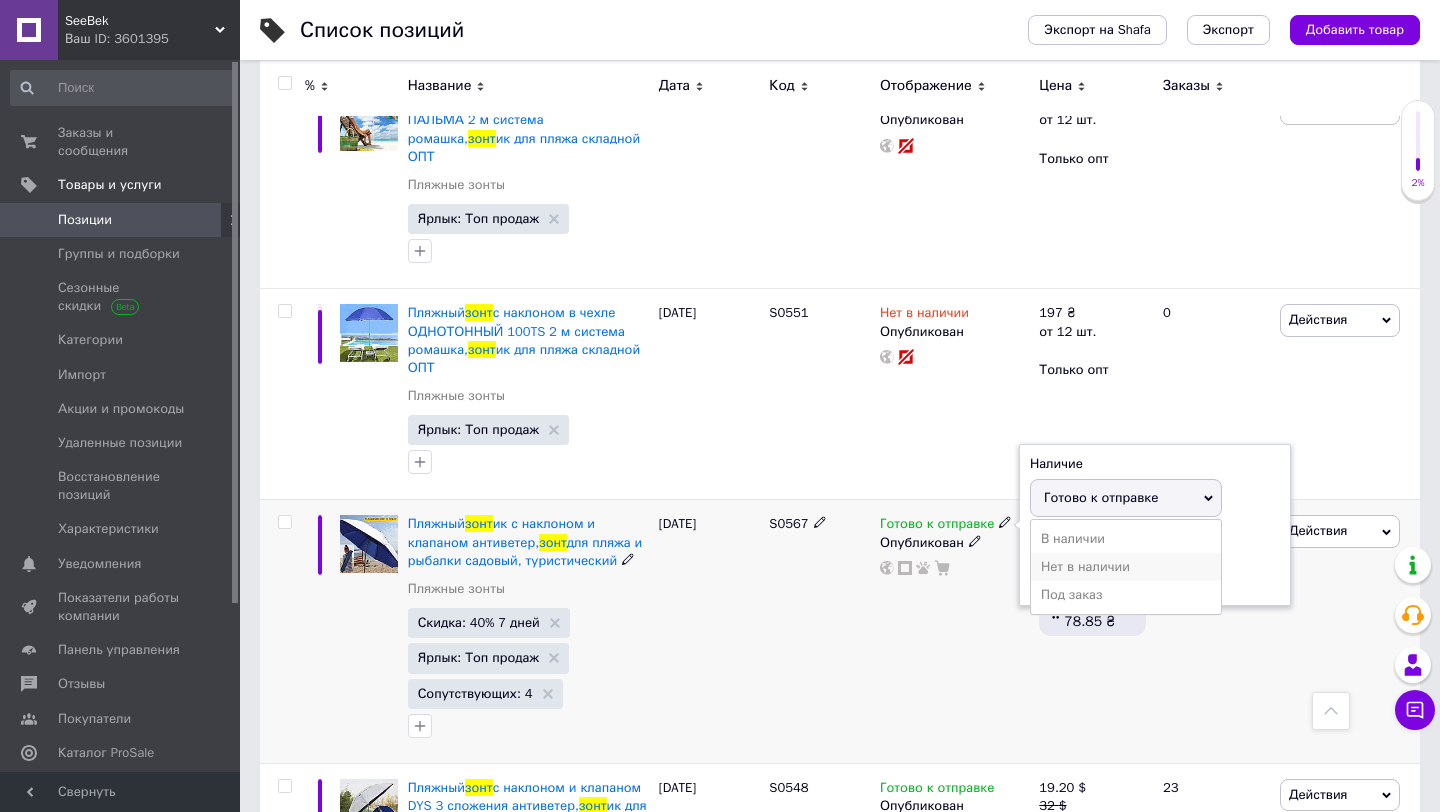 click on "Нет в наличии" at bounding box center [1126, 567] 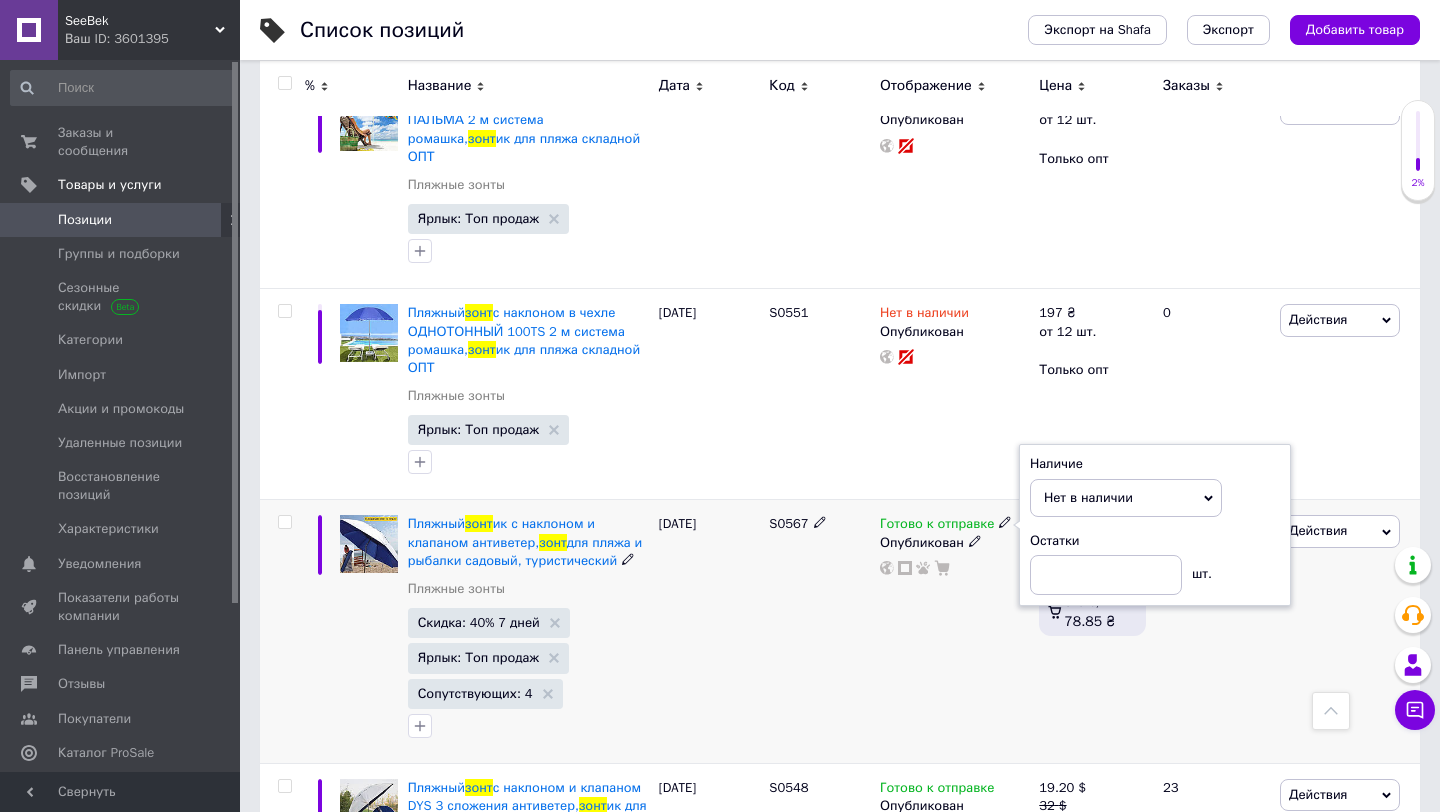 click on "Готово к отправке Наличие Нет в наличии В наличии Под заказ Готово к отправке Остатки шт. Опубликован" at bounding box center (954, 631) 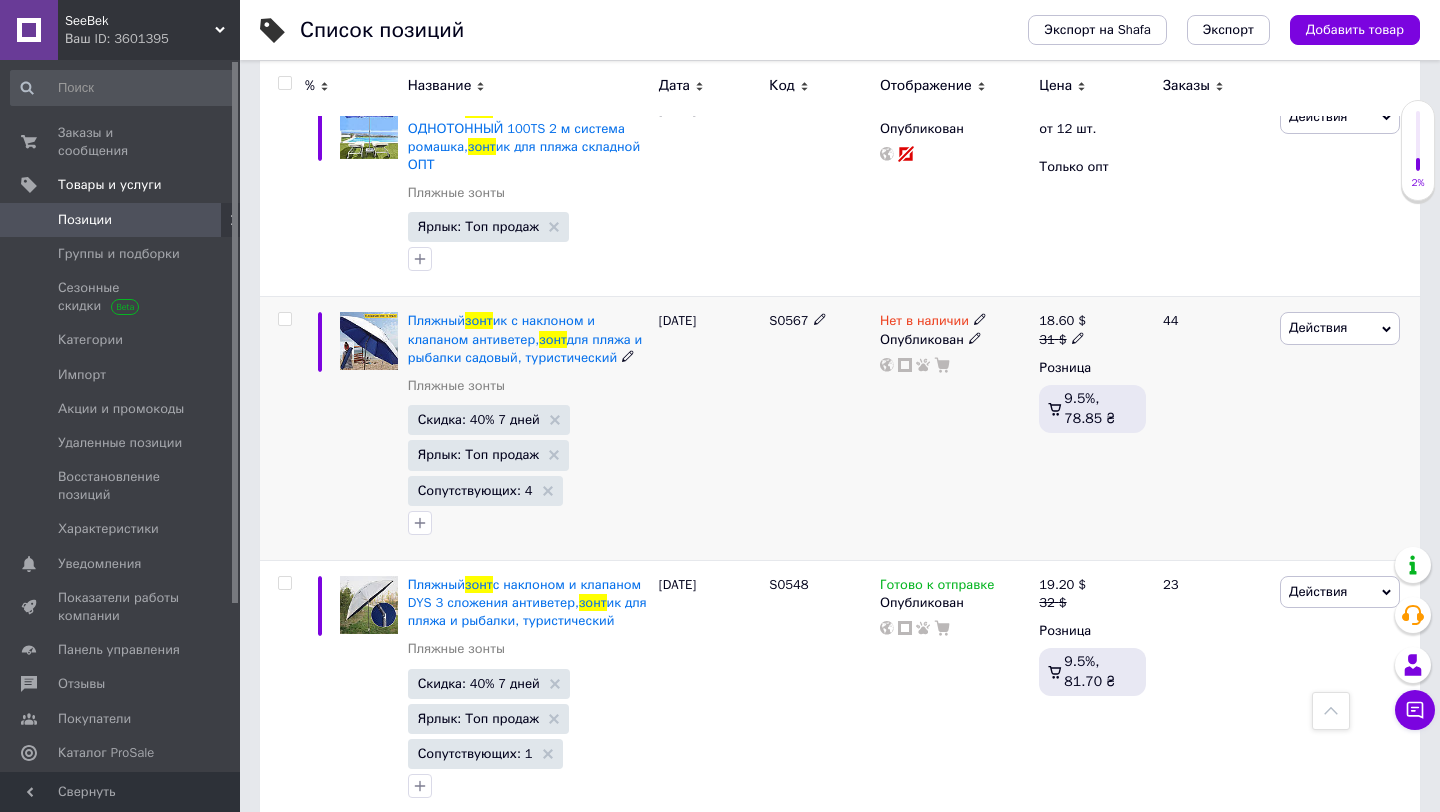 scroll, scrollTop: 770, scrollLeft: 0, axis: vertical 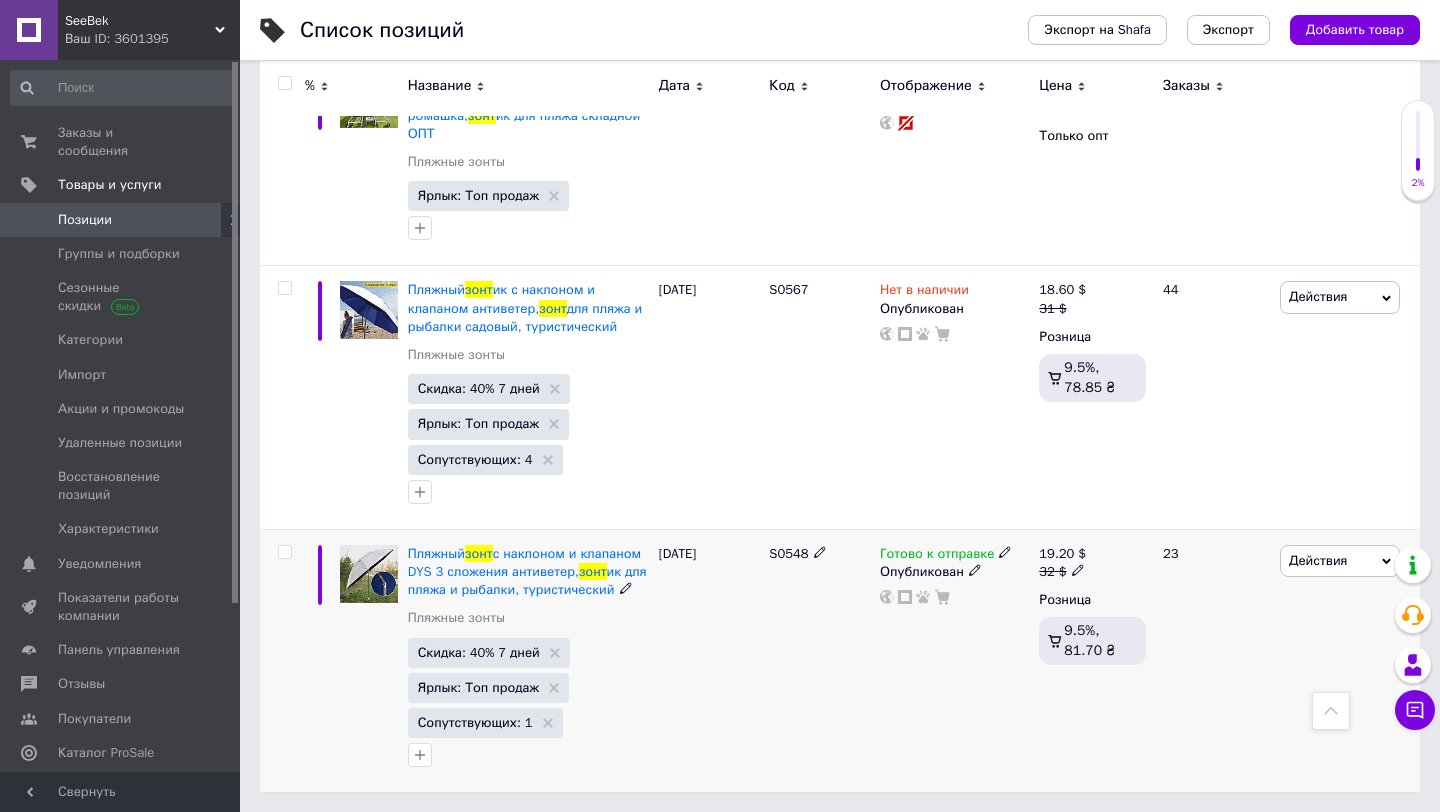 click 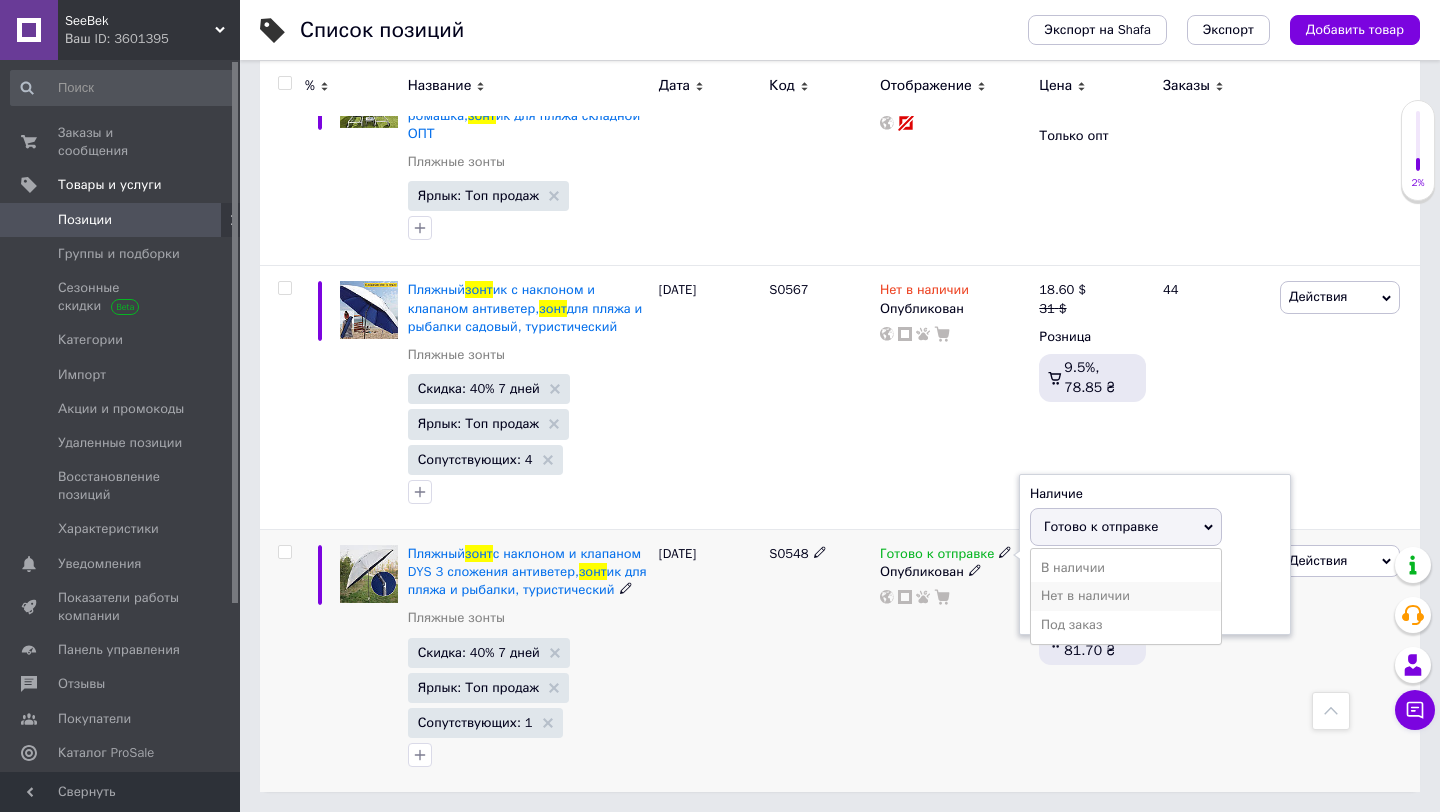 click on "Нет в наличии" at bounding box center [1126, 596] 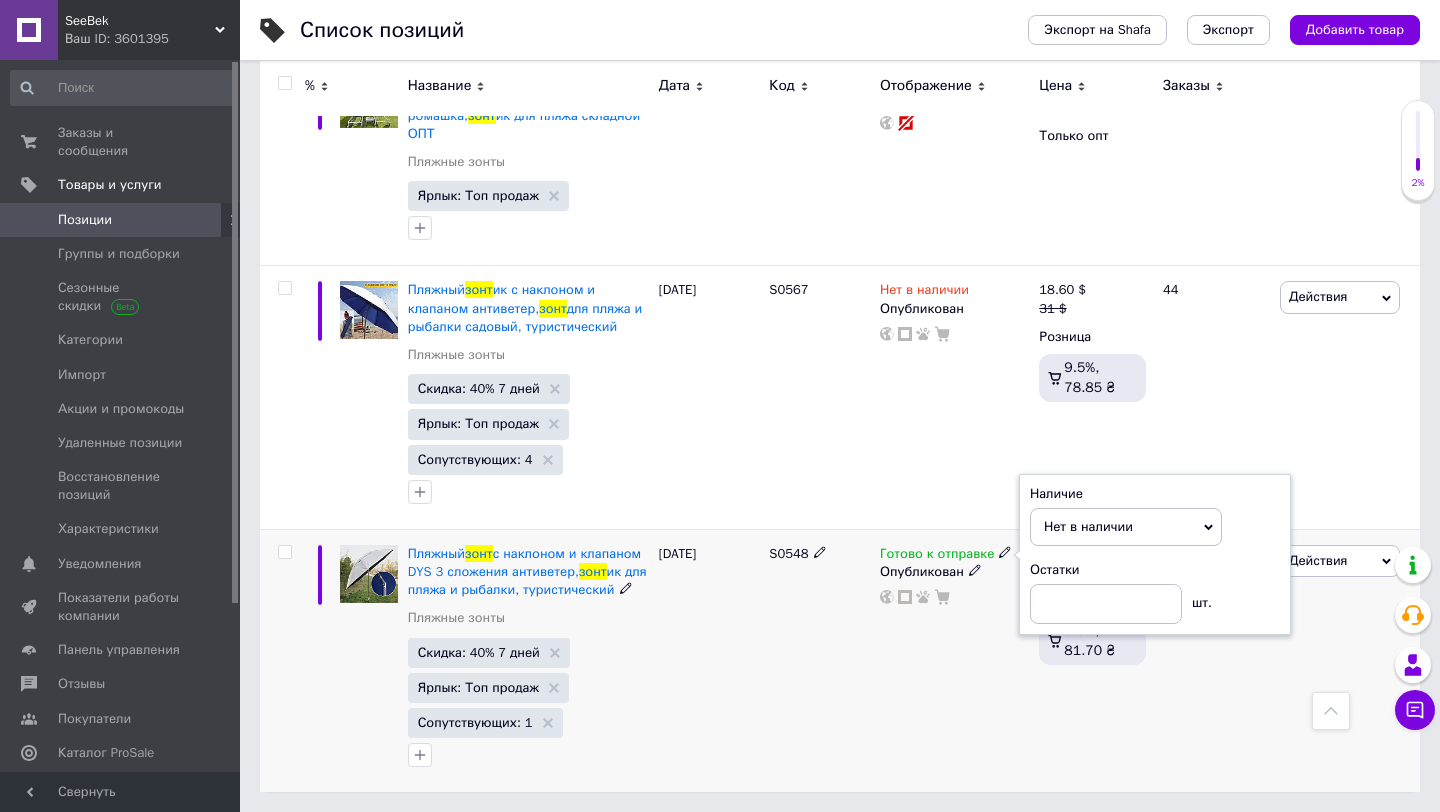 click on "S0548" at bounding box center [819, 660] 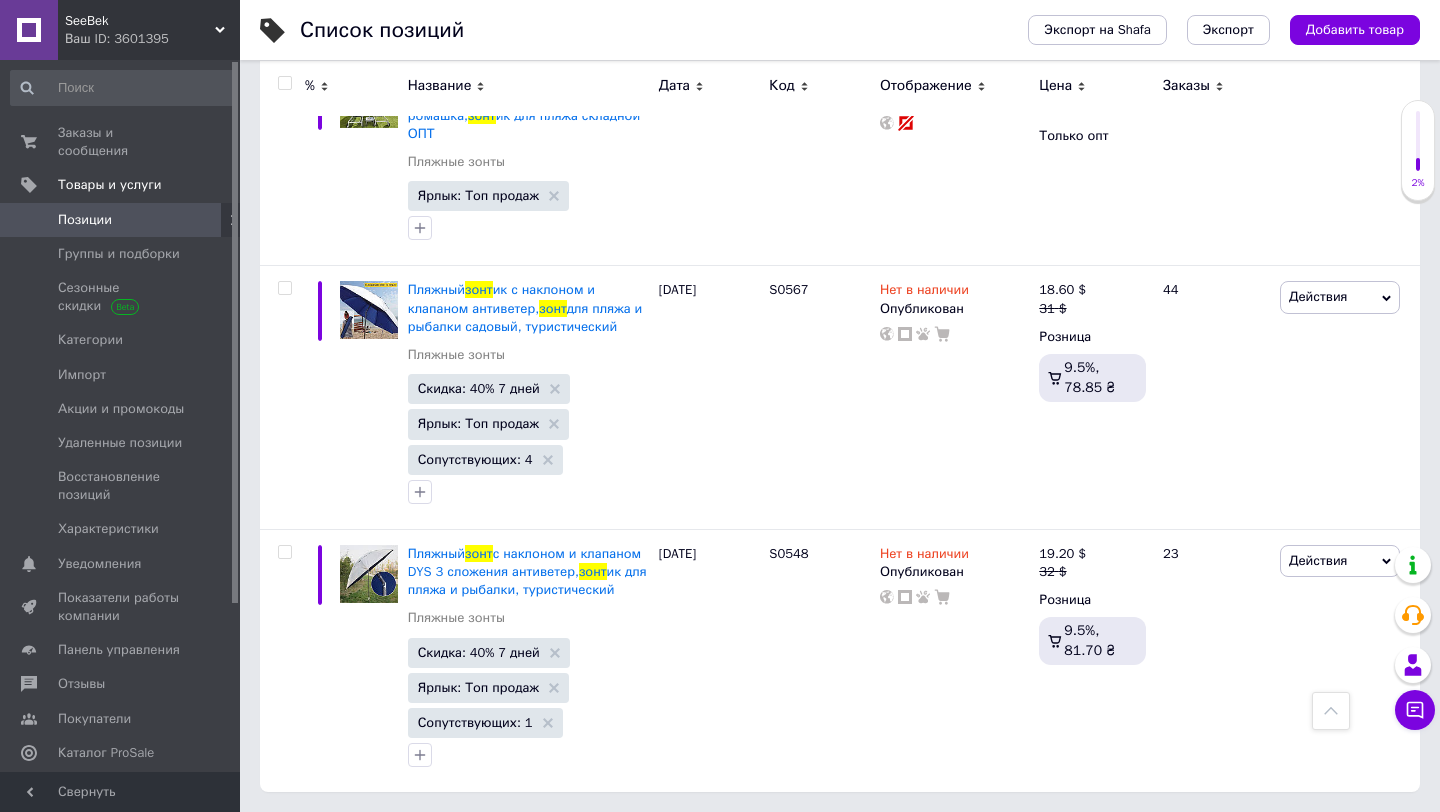 click on "SeeBek" at bounding box center [140, 21] 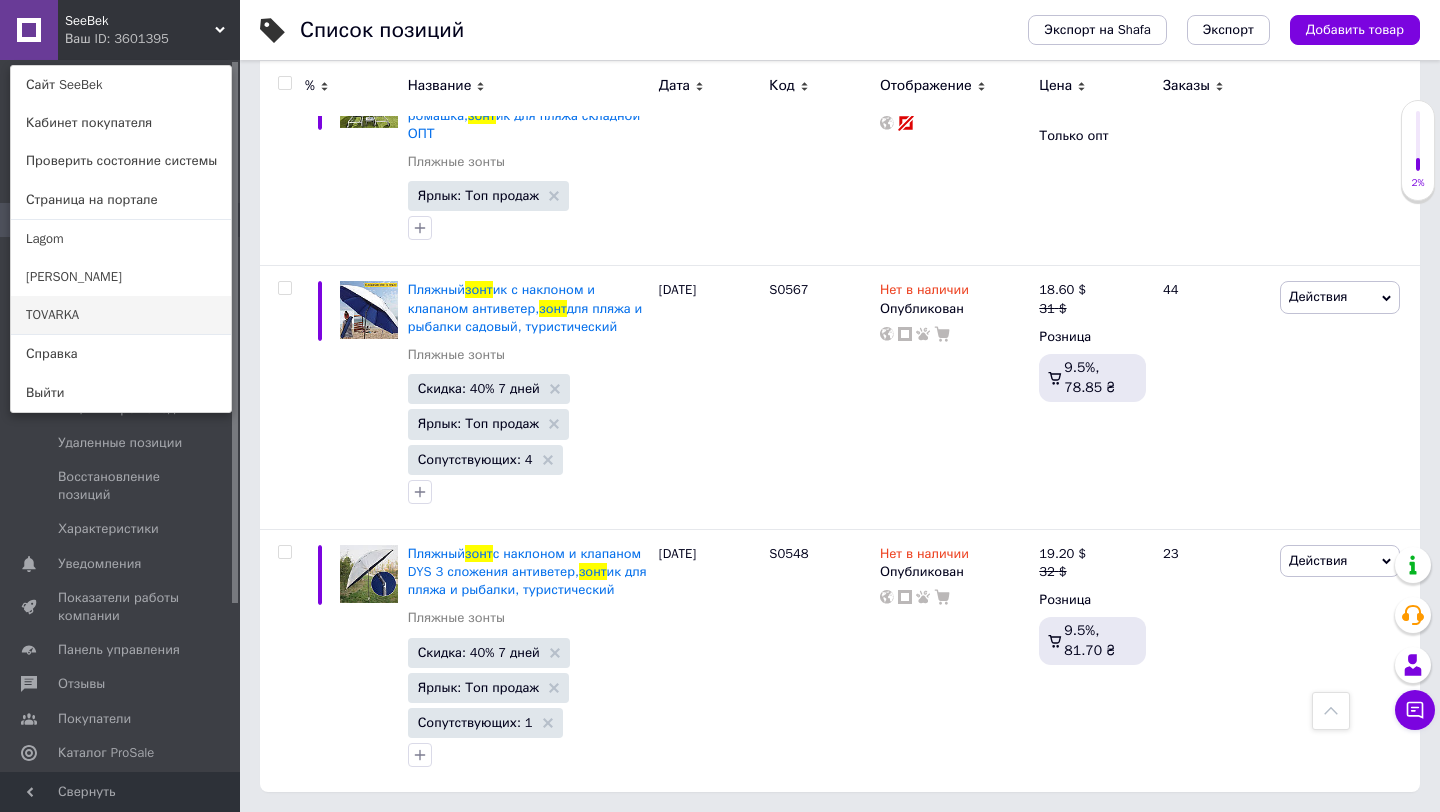 click on "TOVARKA" at bounding box center (121, 315) 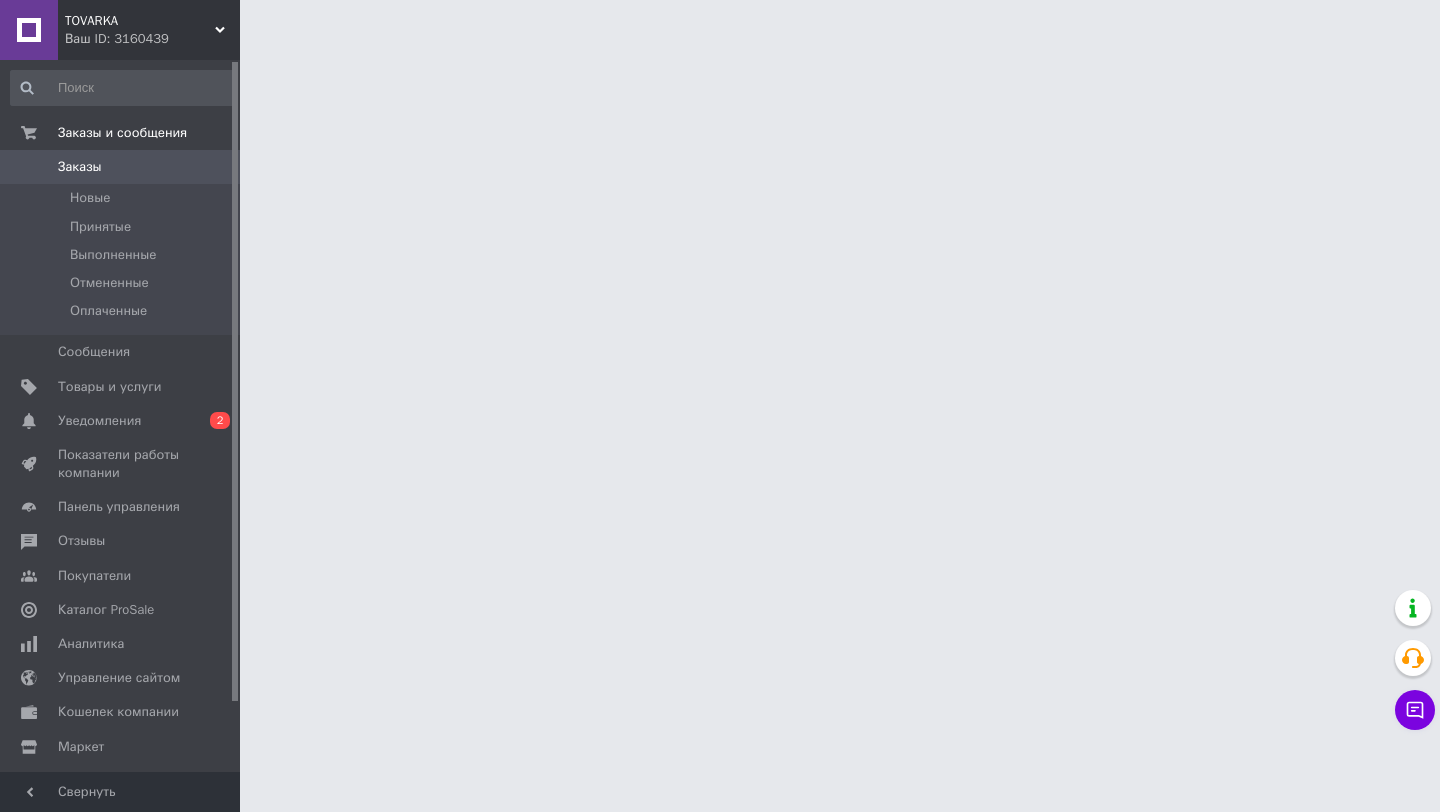 scroll, scrollTop: 0, scrollLeft: 0, axis: both 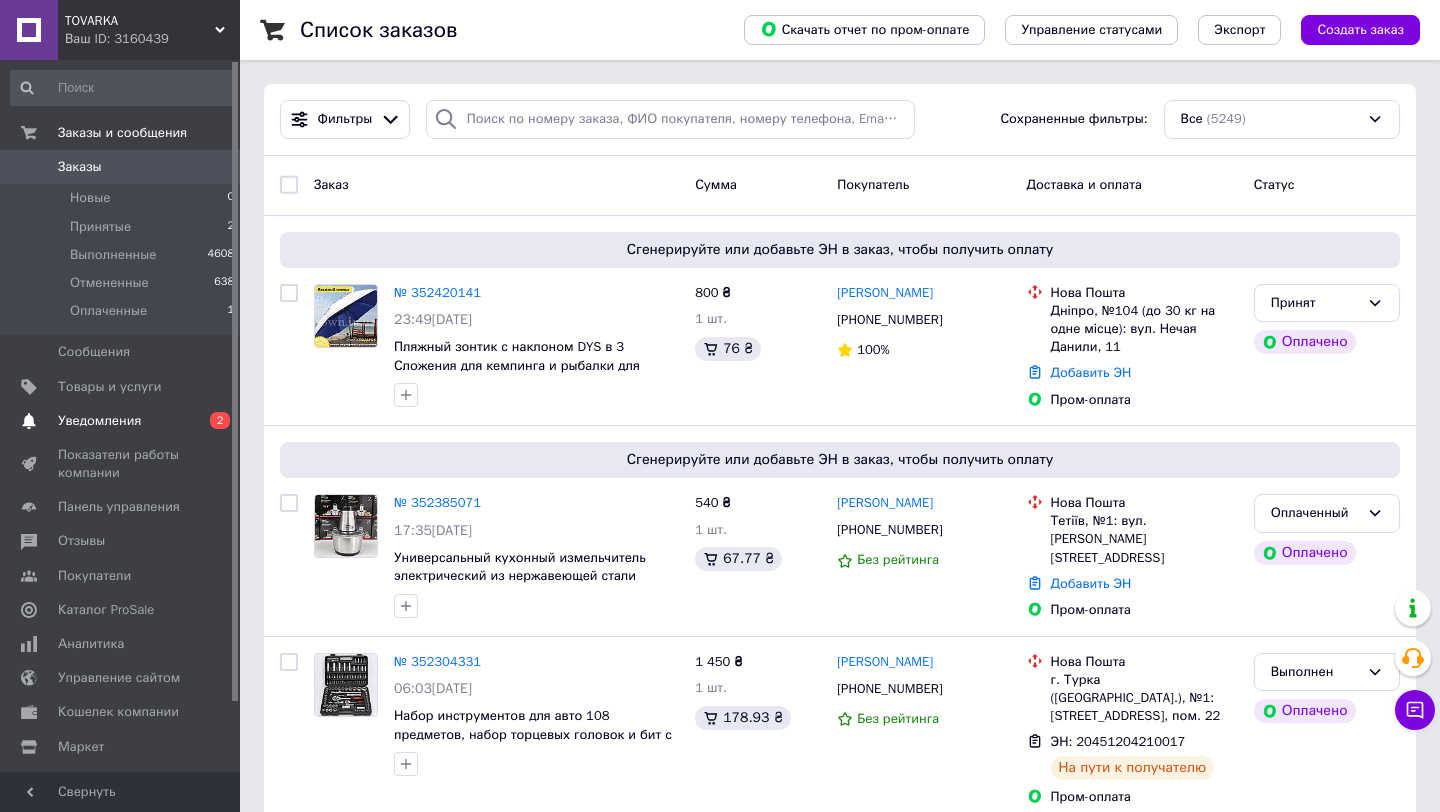 click on "Уведомления" at bounding box center (99, 421) 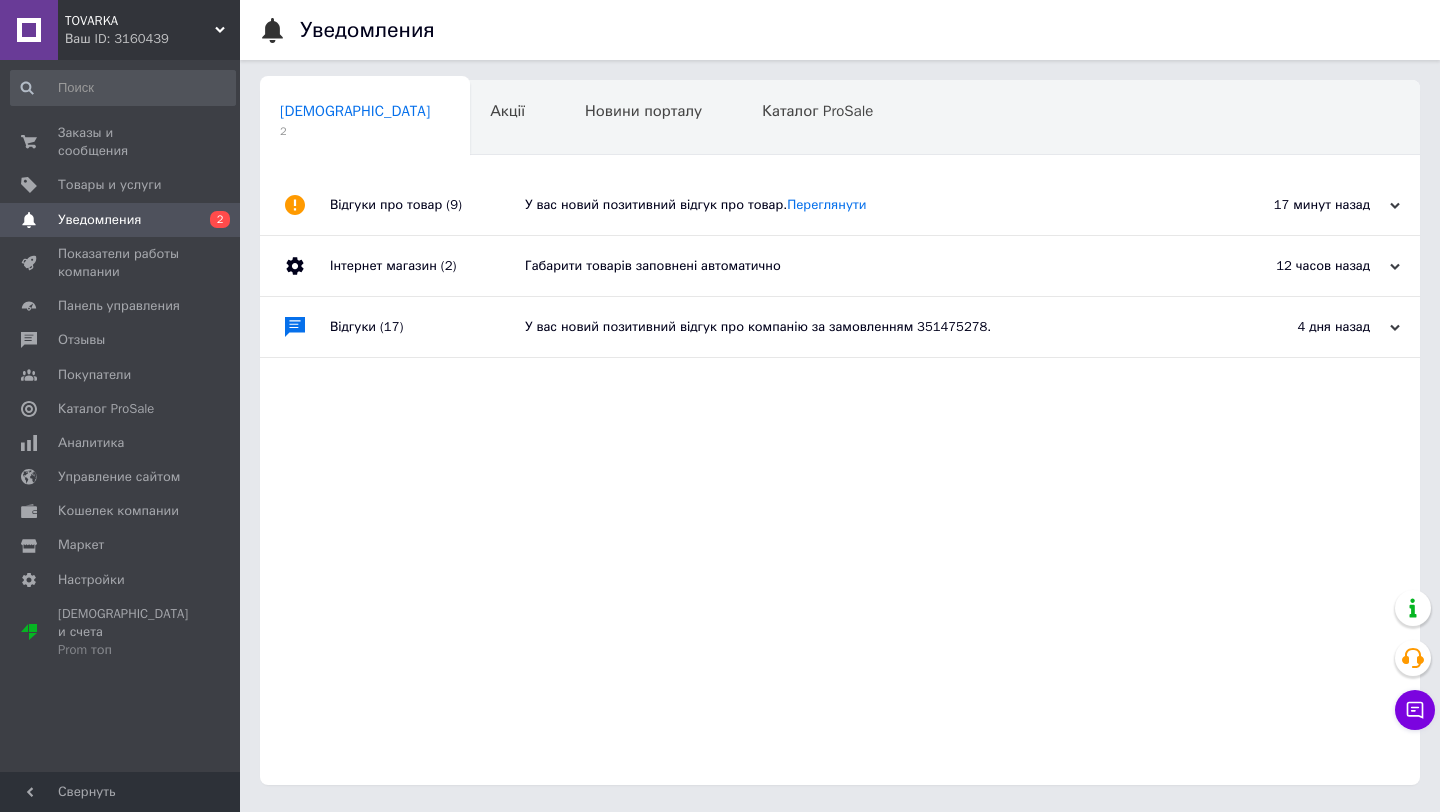 click on "Інтернет магазин   (2)" at bounding box center [427, 266] 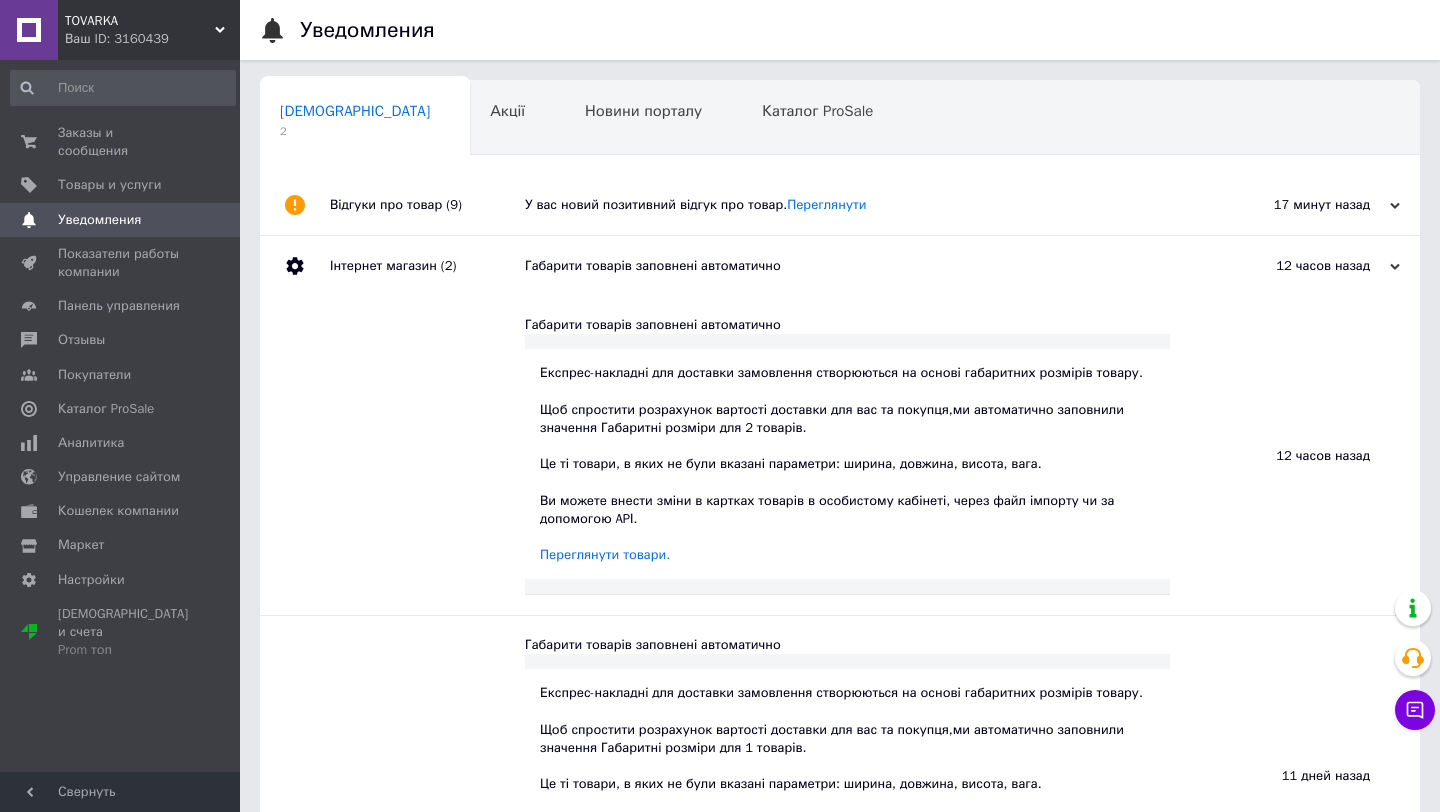 click on "Відгуки про товар   (9)" at bounding box center [427, 205] 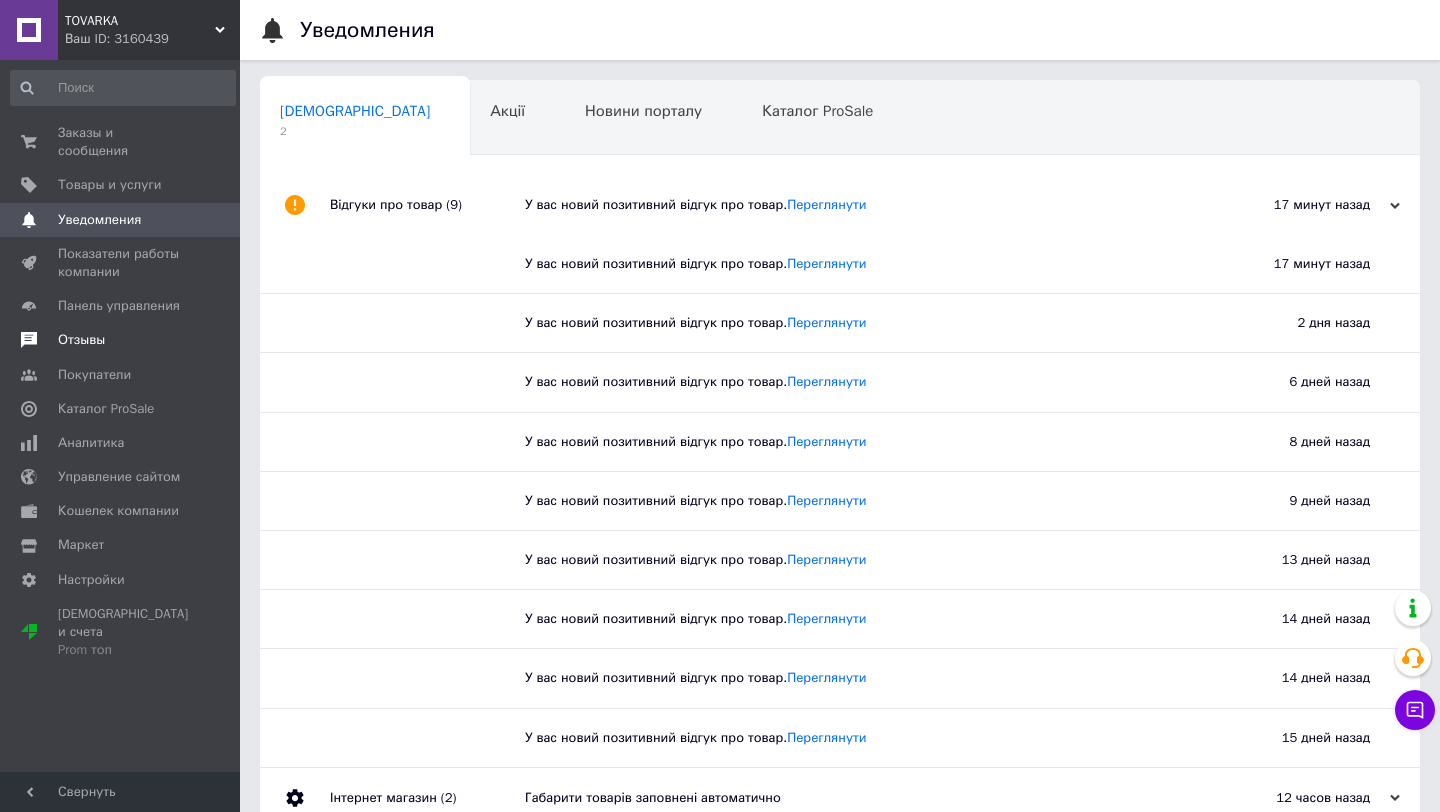 click on "Отзывы" at bounding box center (81, 340) 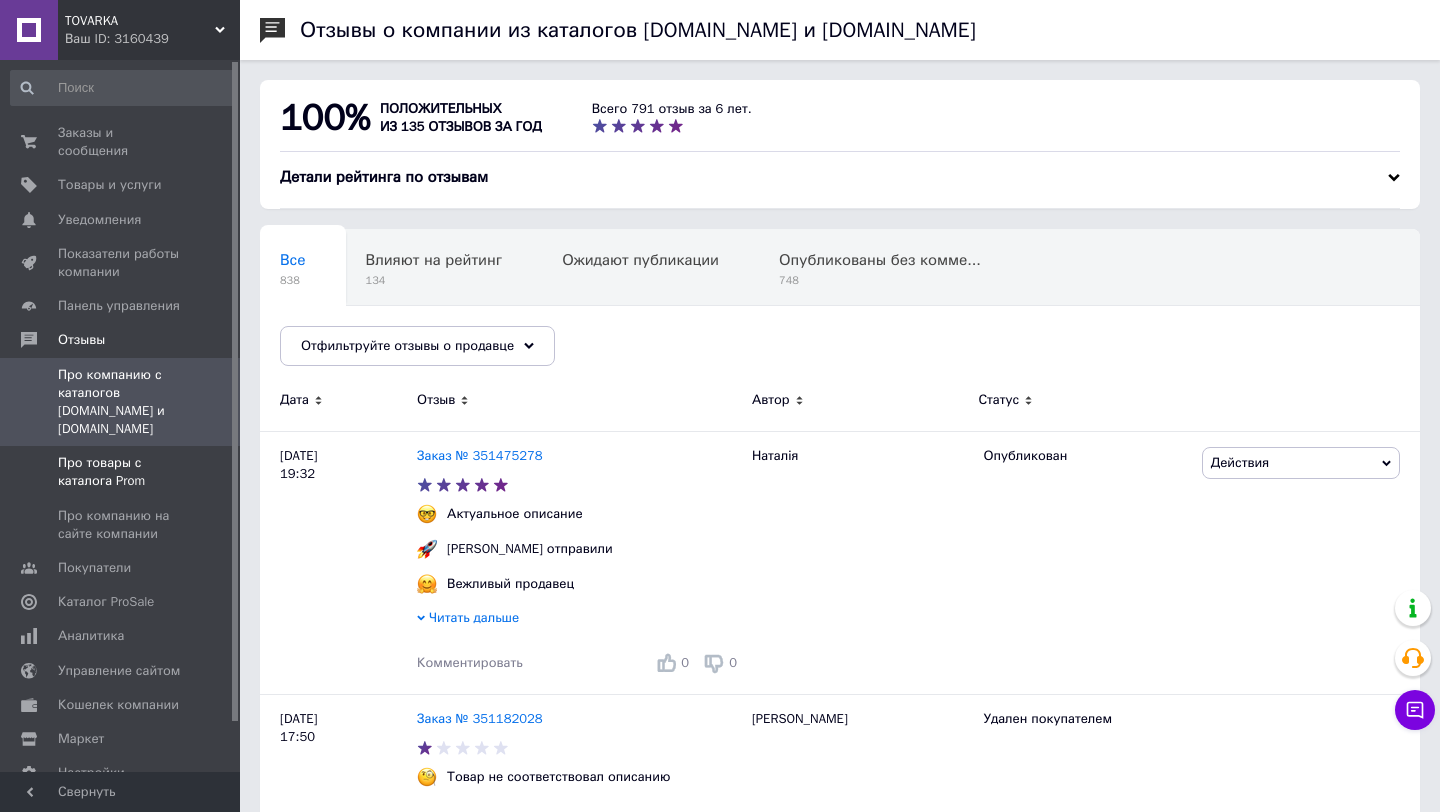 click on "Про товары с каталога Prom" at bounding box center (121, 472) 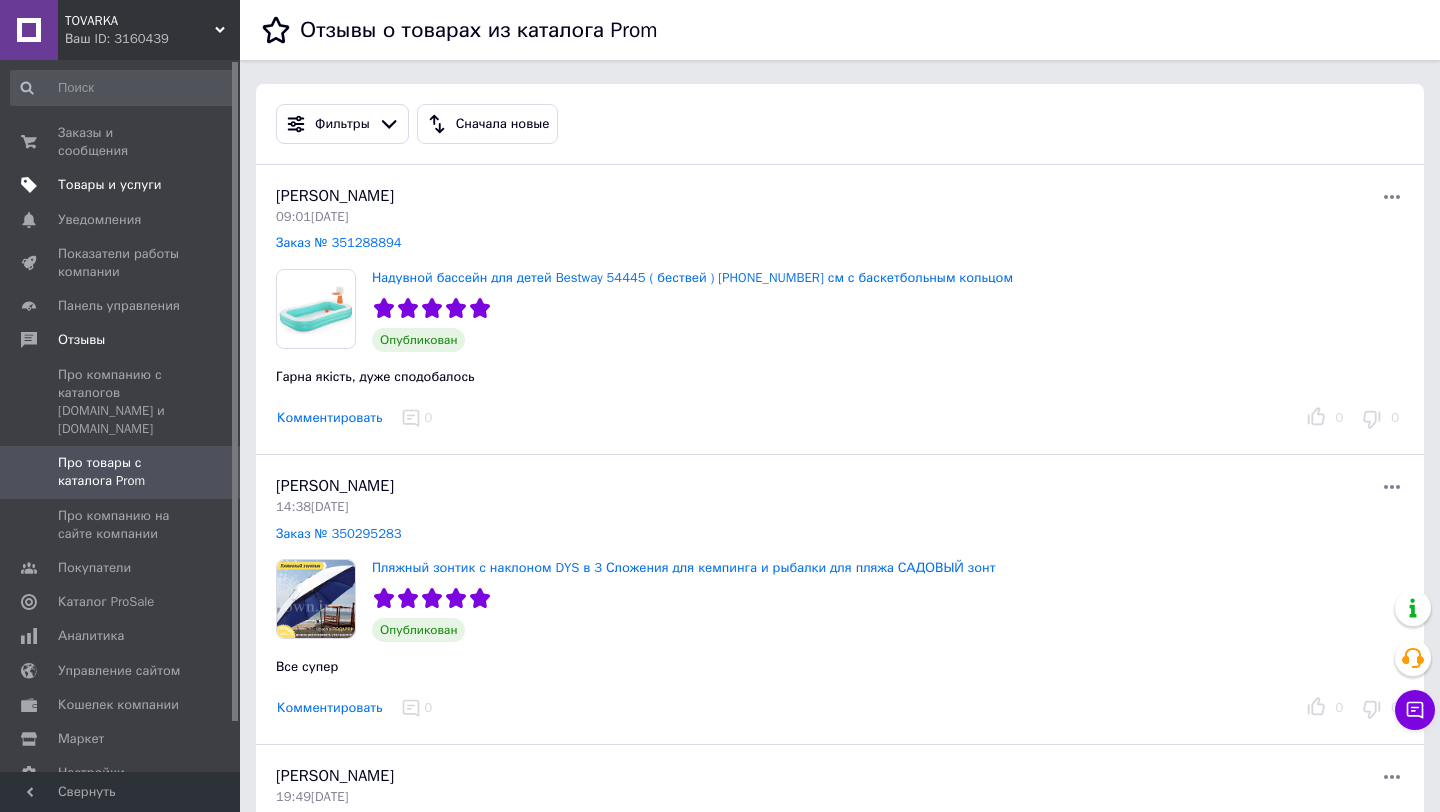 click on "Товары и услуги" at bounding box center (110, 185) 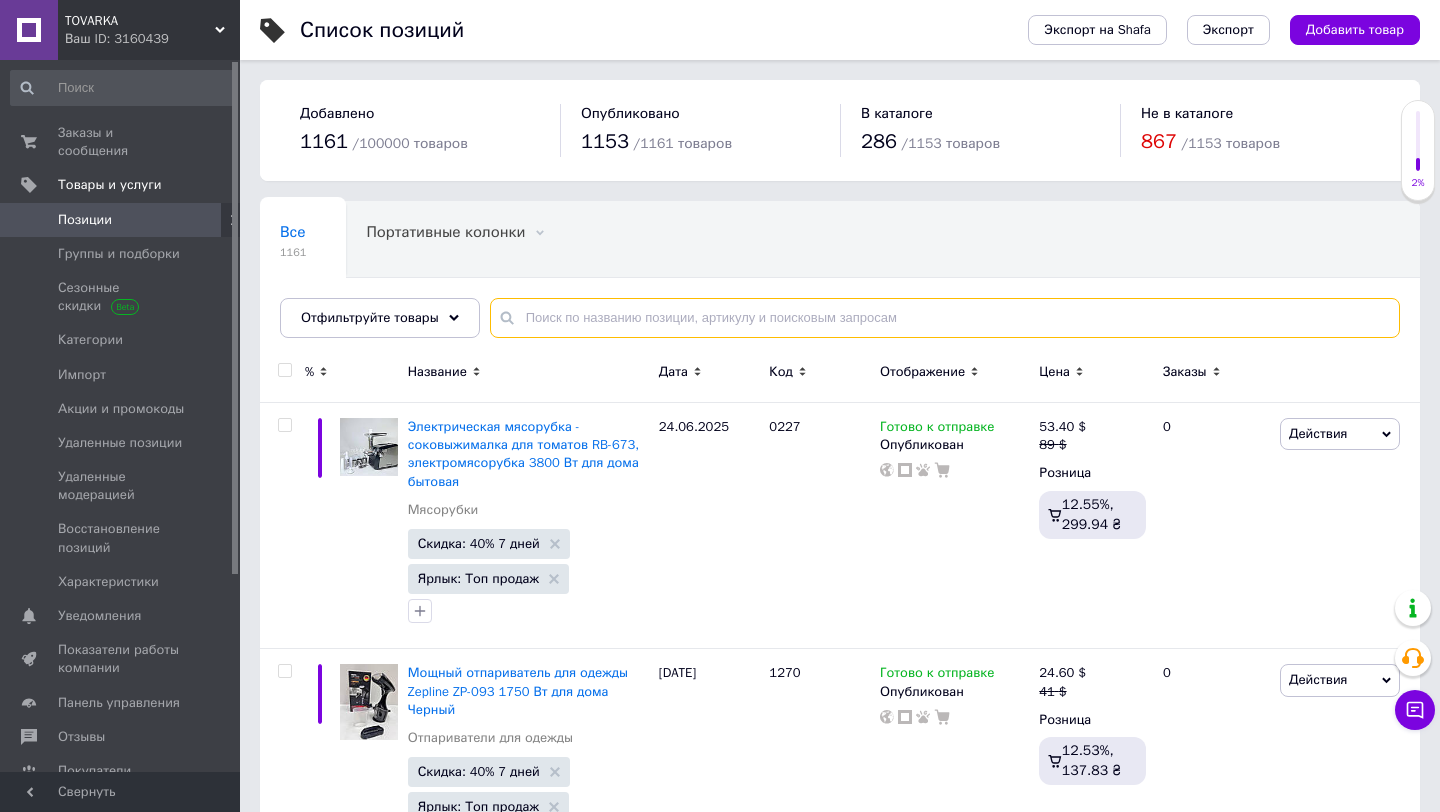 click at bounding box center (945, 318) 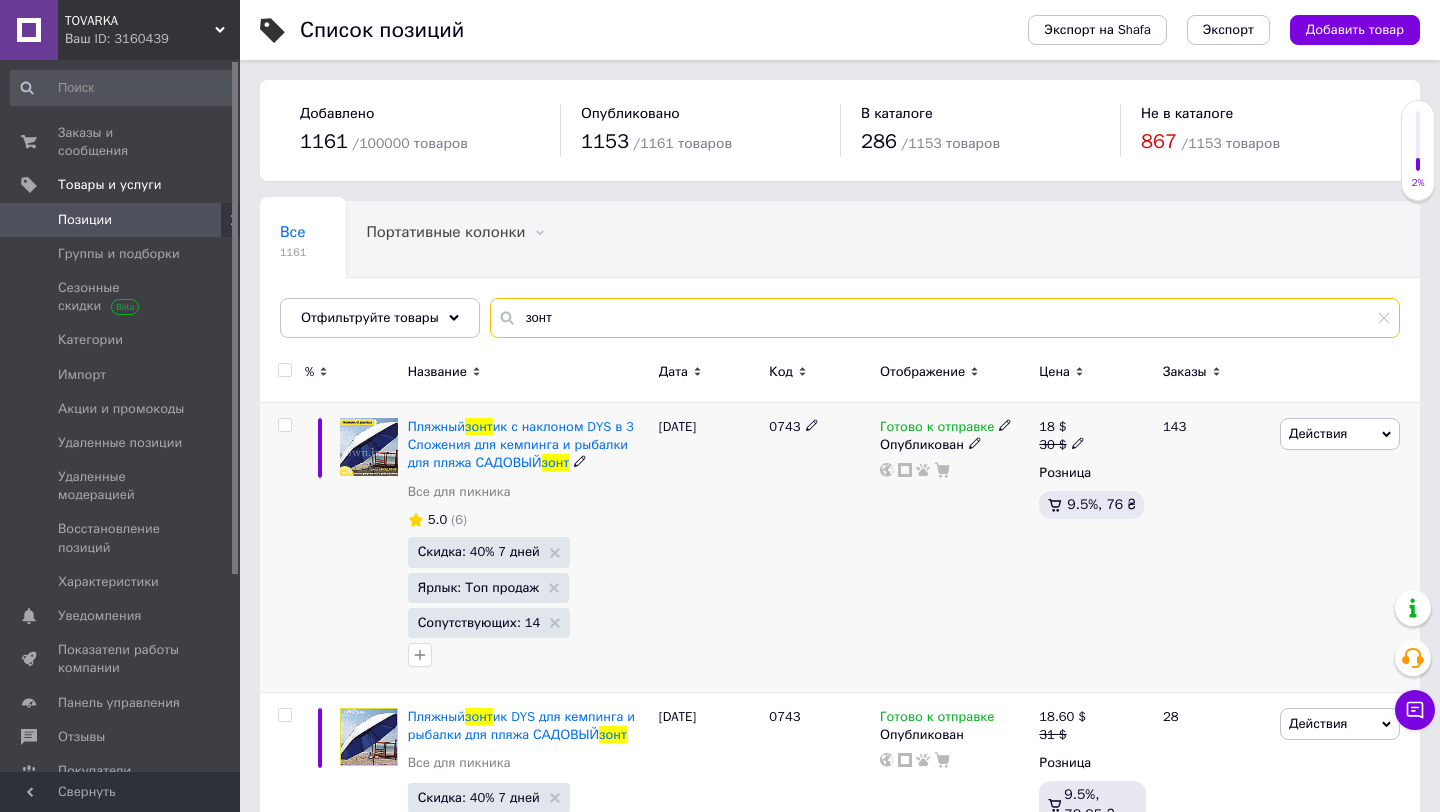 type on "зонт" 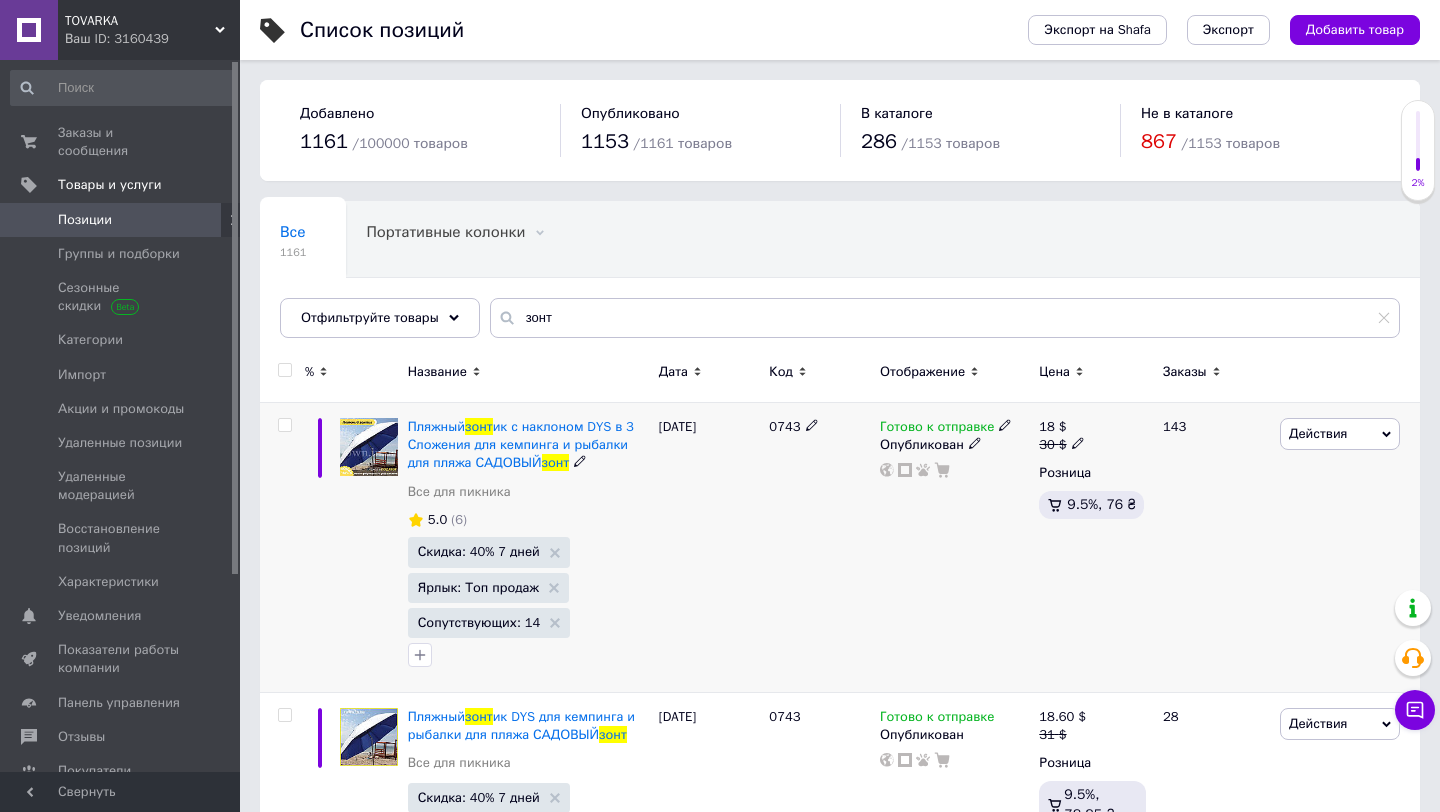 click 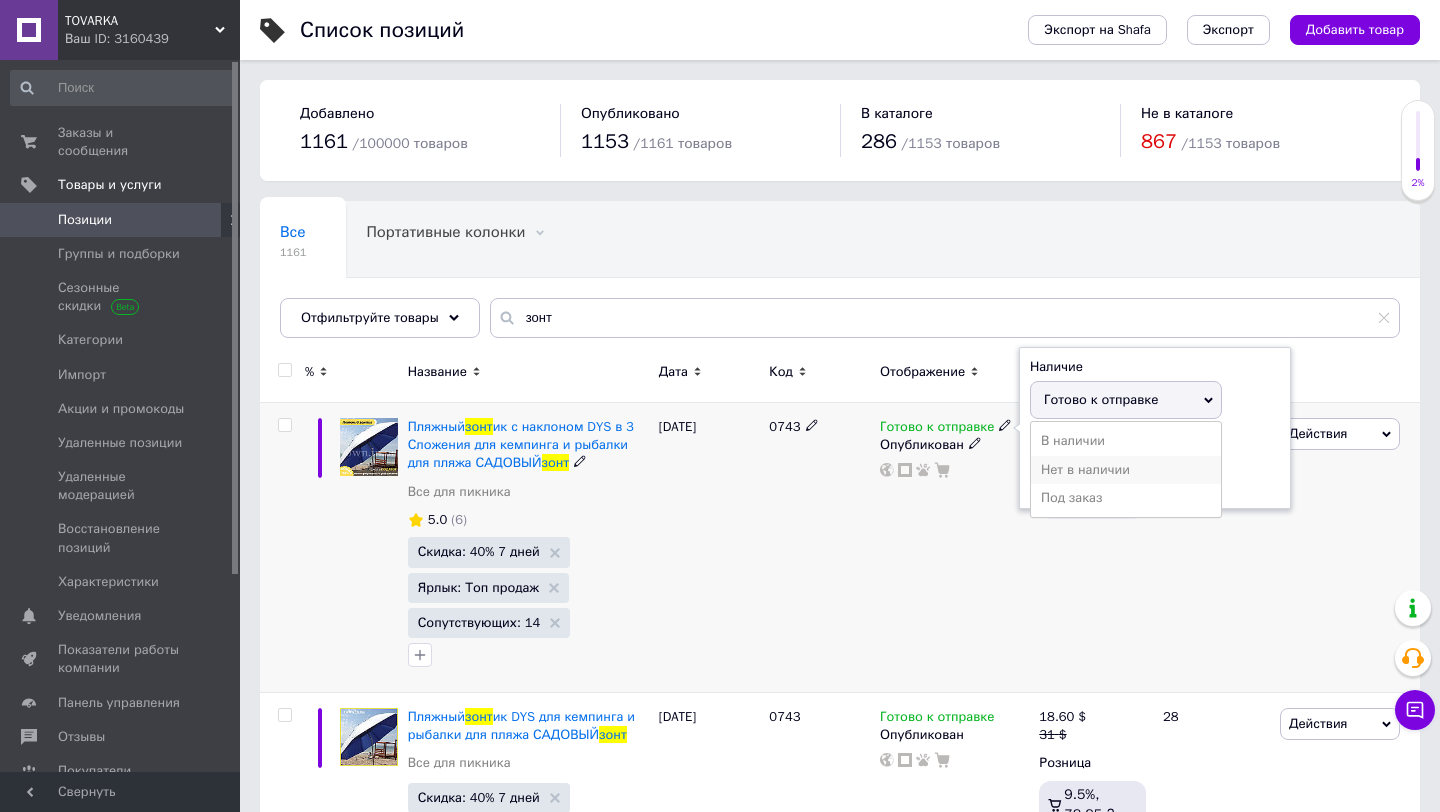 click on "Нет в наличии" at bounding box center (1126, 470) 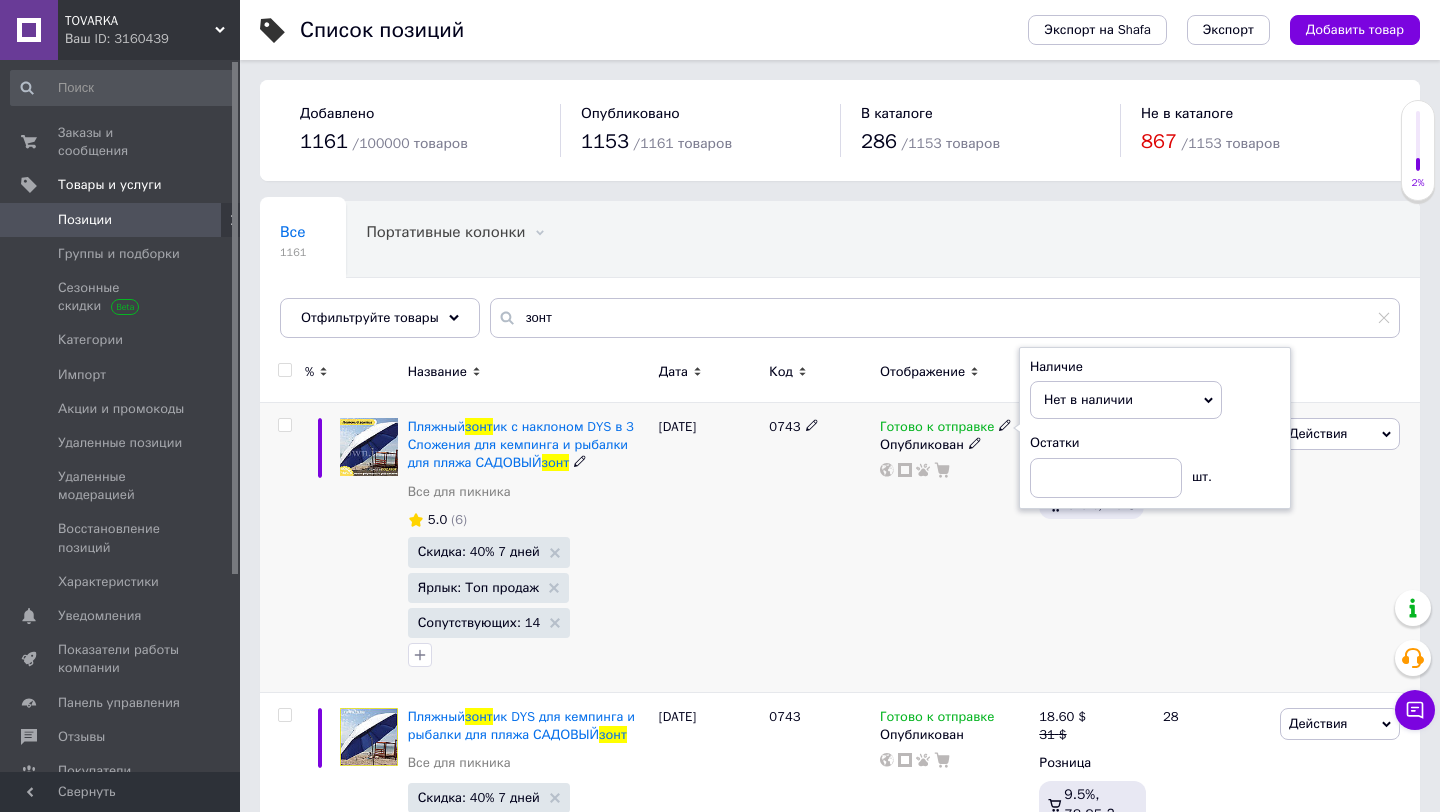click on "18   $ 30   $ Розница 9.5%, 76 ₴" at bounding box center [1092, 548] 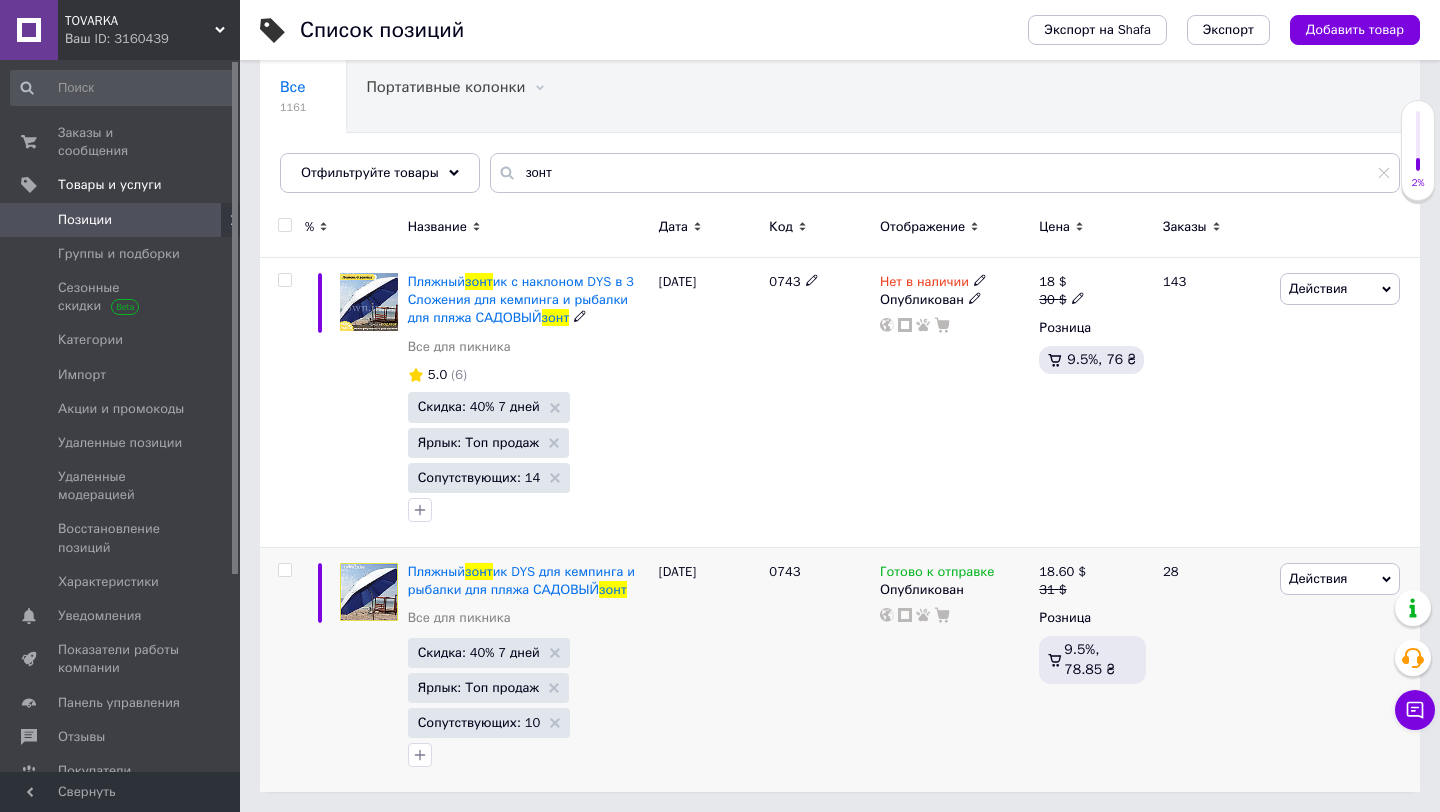 scroll, scrollTop: 163, scrollLeft: 0, axis: vertical 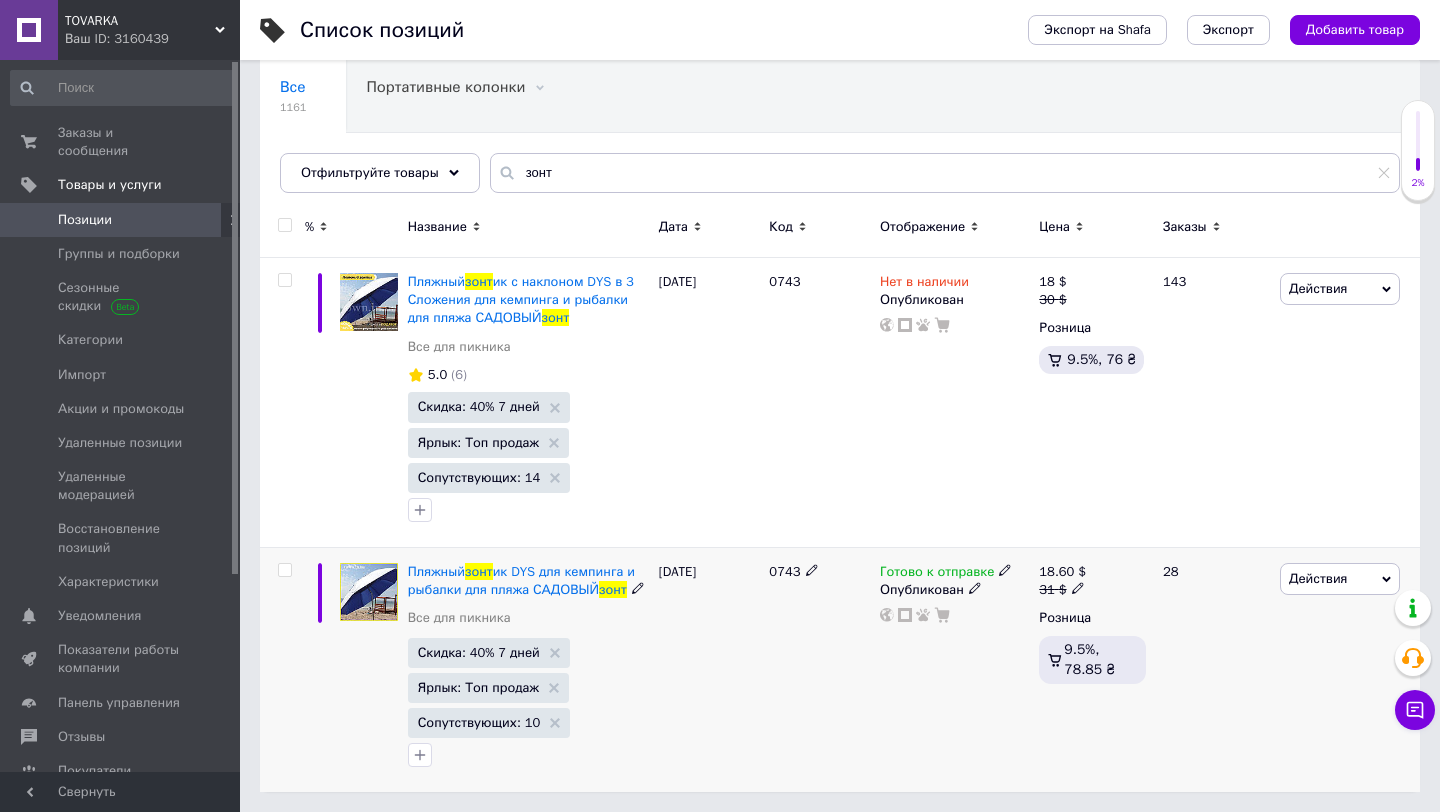 click 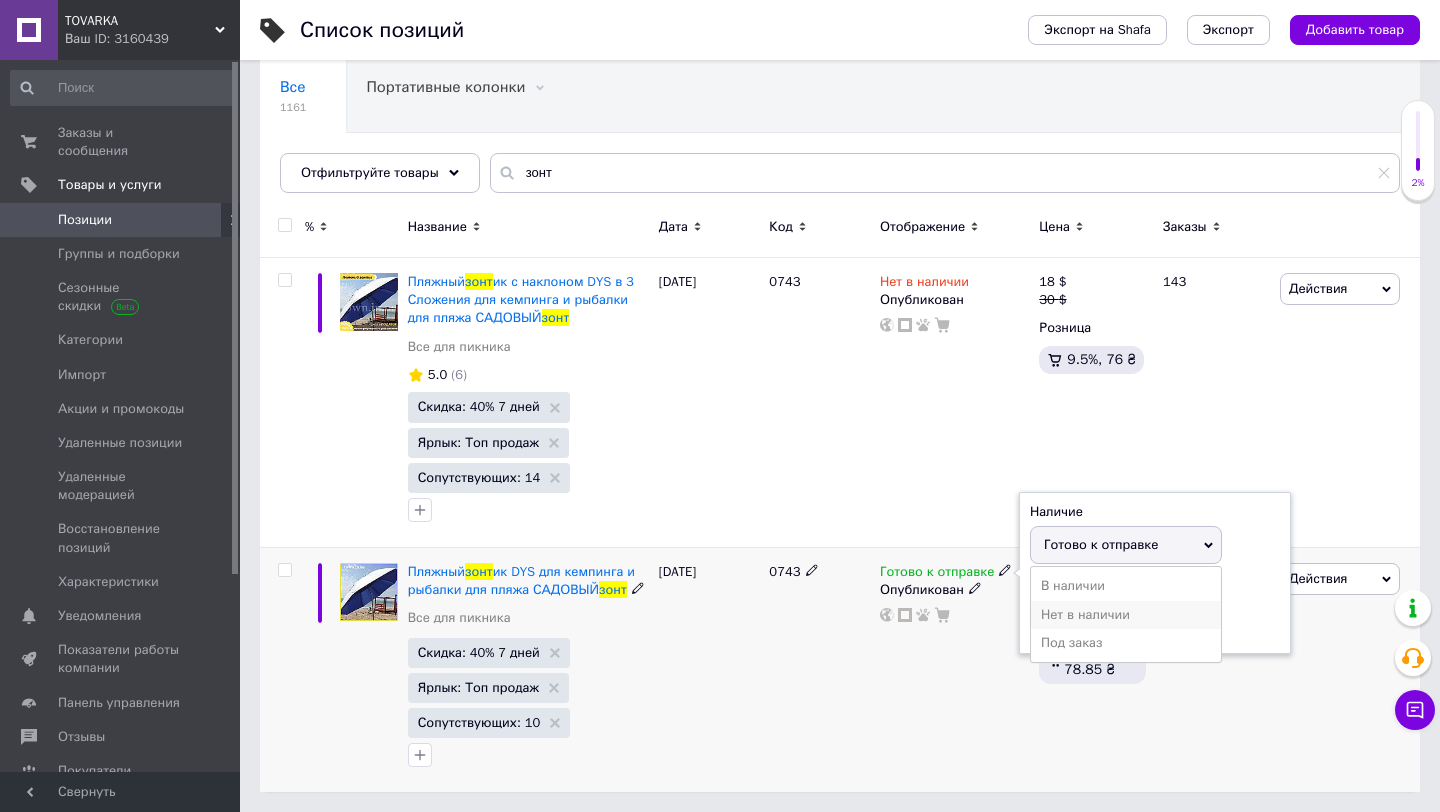 click on "Нет в наличии" at bounding box center (1126, 615) 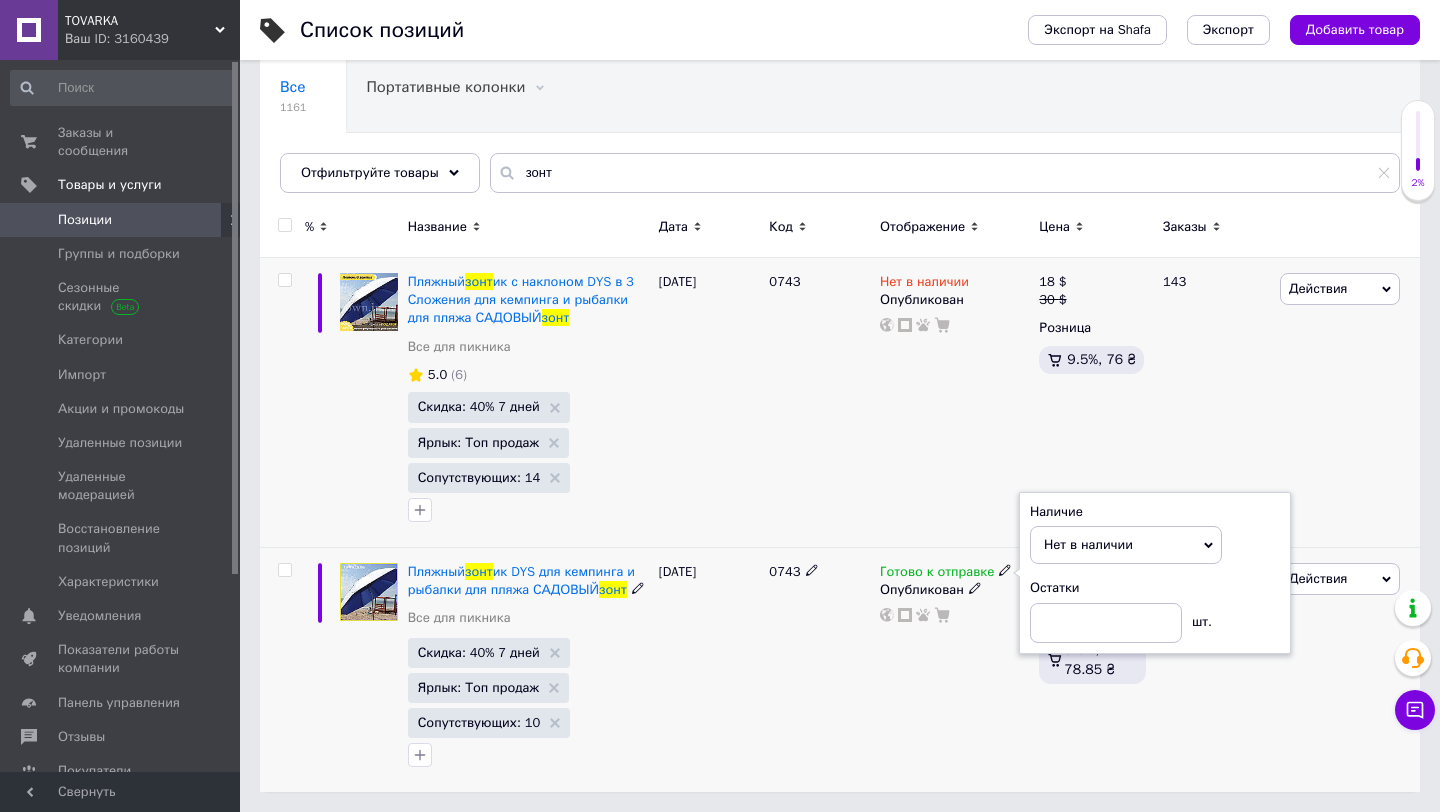 scroll, scrollTop: 145, scrollLeft: 0, axis: vertical 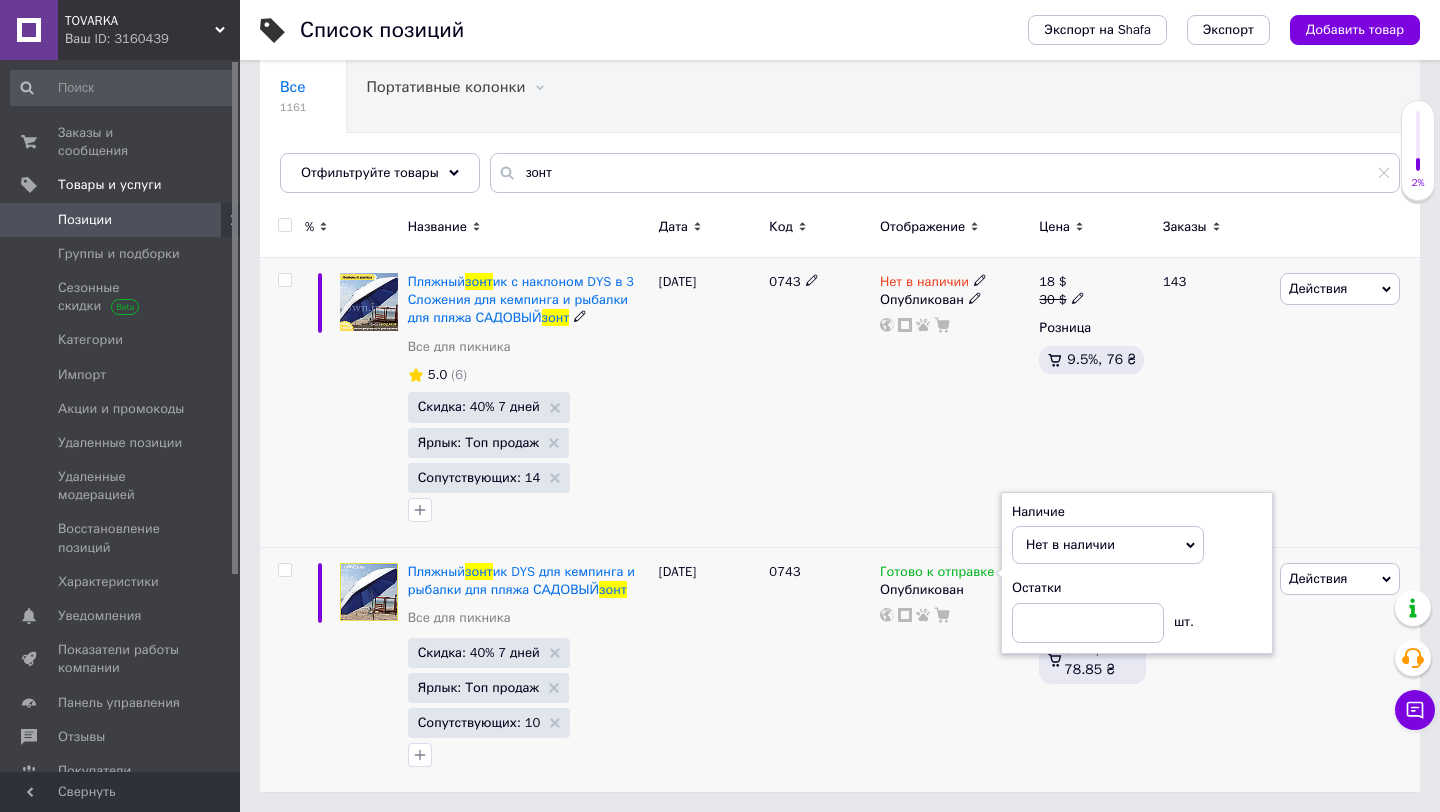 click on "0743" at bounding box center [819, 403] 